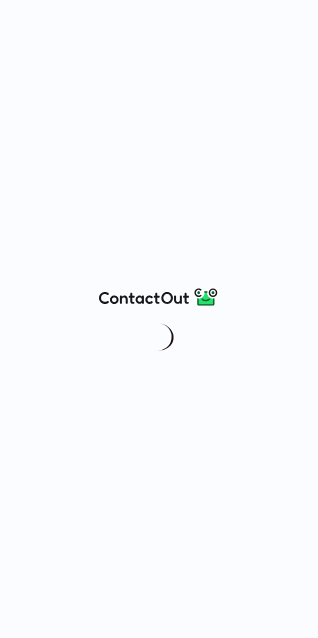 scroll, scrollTop: 0, scrollLeft: 0, axis: both 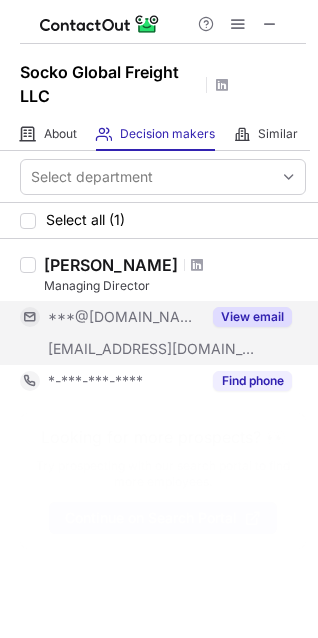 click on "View email" at bounding box center [252, 317] 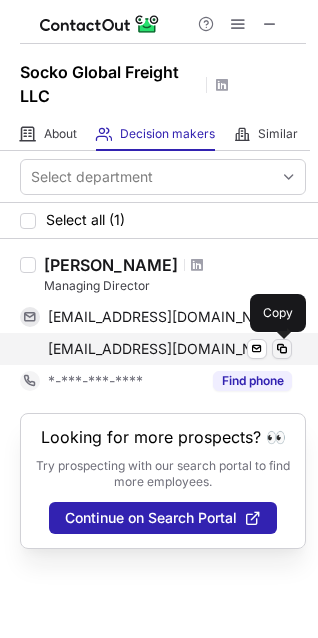 click at bounding box center [282, 349] 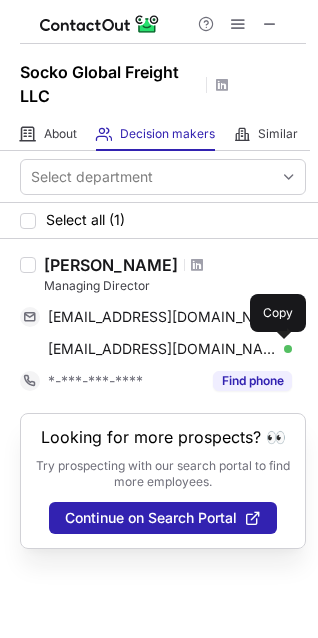 click on "Vibin Viswanathan" at bounding box center (111, 265) 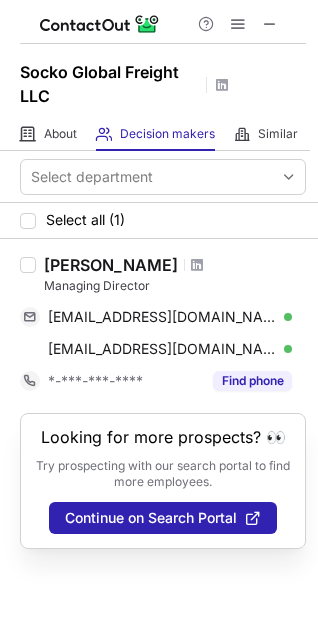 click on "Vibin Viswanathan" at bounding box center (111, 265) 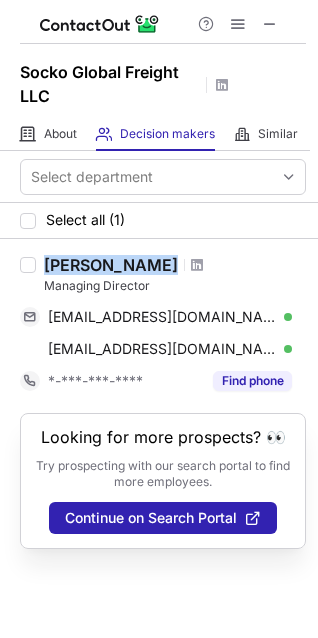 click on "Vibin Viswanathan" at bounding box center (111, 265) 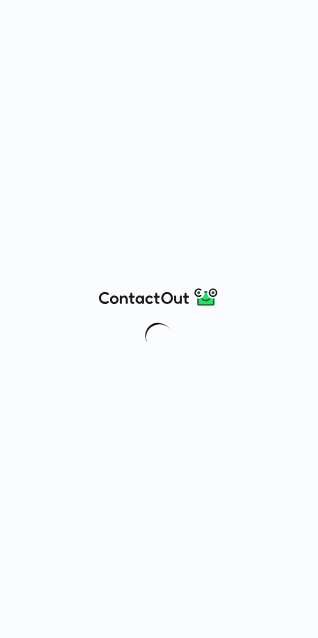 scroll, scrollTop: 0, scrollLeft: 0, axis: both 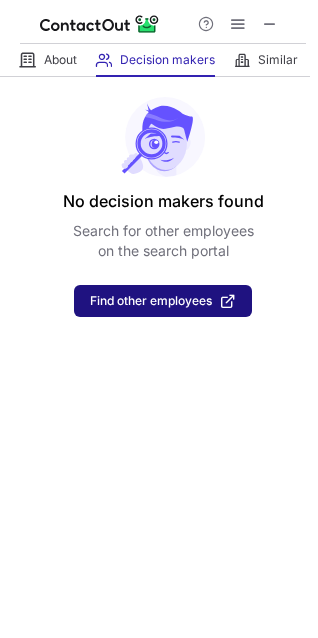 click on "Find other employees" at bounding box center [151, 301] 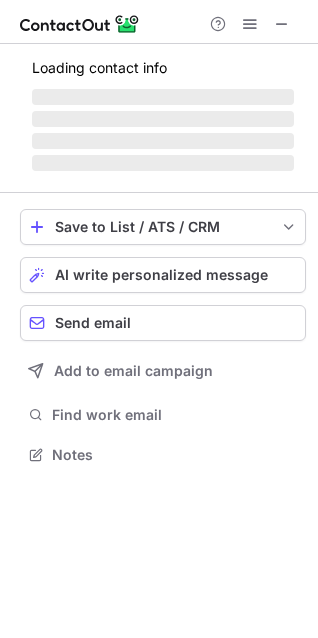 scroll, scrollTop: 10, scrollLeft: 10, axis: both 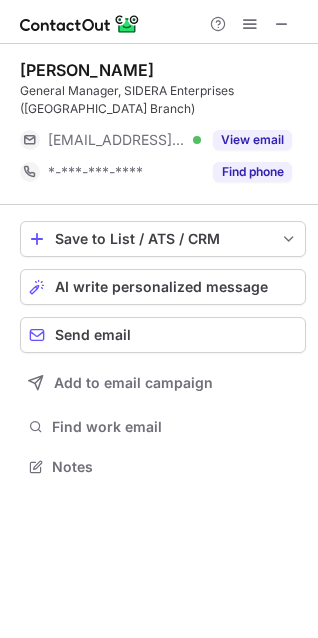 click on "Vladimir Kuznetsov" at bounding box center (87, 70) 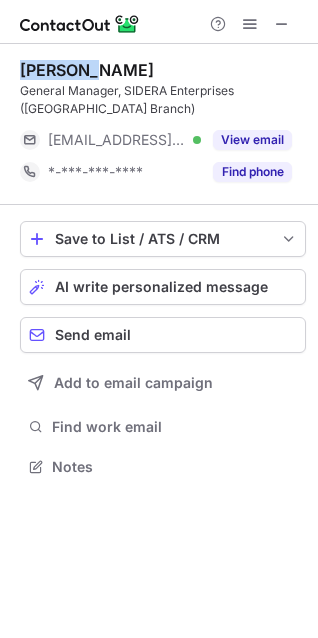 click on "Vladimir Kuznetsov" at bounding box center [87, 70] 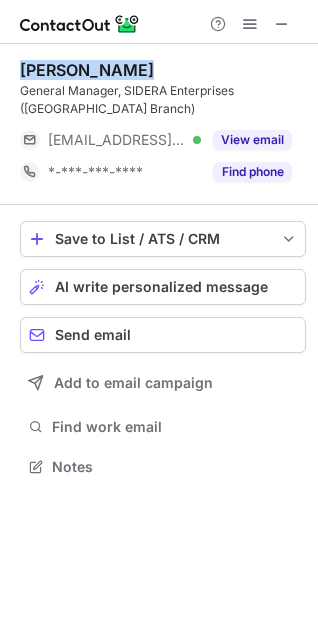 click on "Vladimir Kuznetsov" at bounding box center [87, 70] 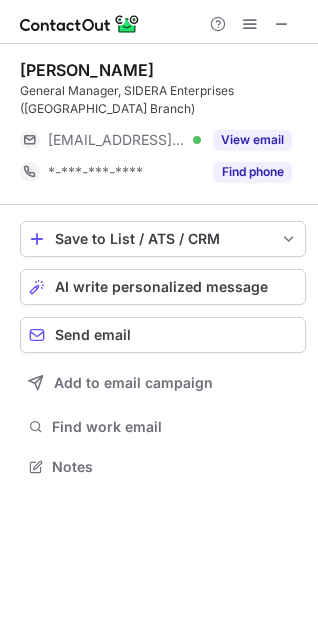 click on "Vladimir Kuznetsov" at bounding box center (87, 70) 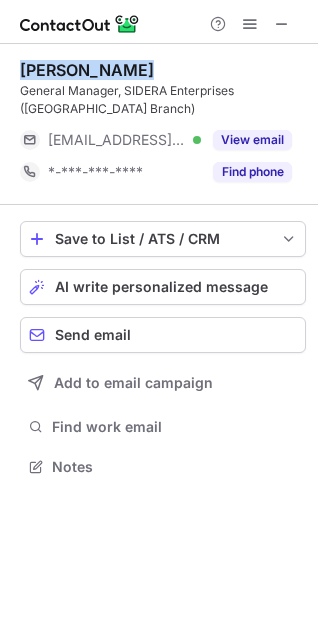 click on "Vladimir Kuznetsov" at bounding box center [87, 70] 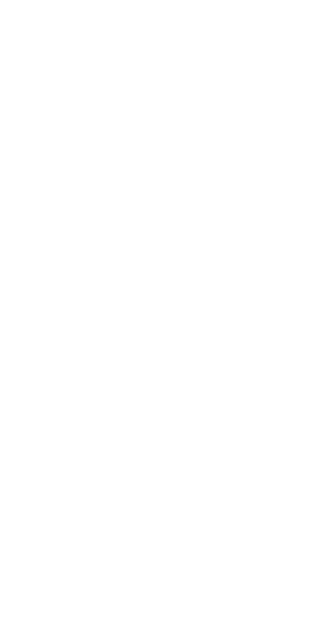 scroll, scrollTop: 0, scrollLeft: 0, axis: both 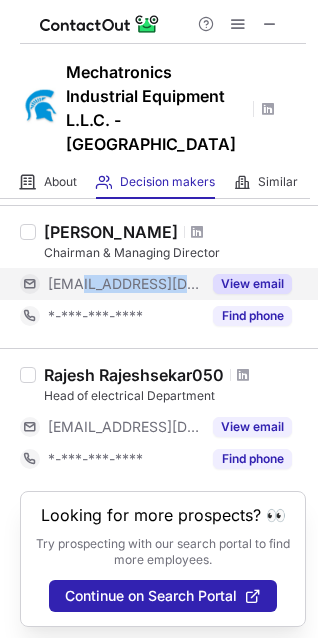 drag, startPoint x: 197, startPoint y: 262, endPoint x: 86, endPoint y: 260, distance: 111.01801 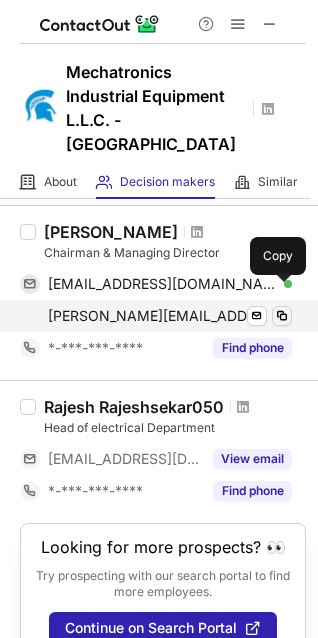 click at bounding box center [282, 316] 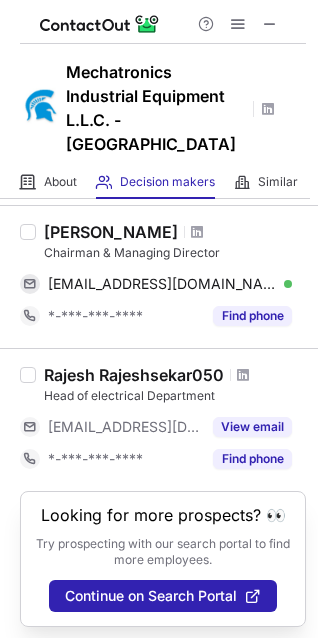 click on "Chairman & Managing Director" at bounding box center (175, 253) 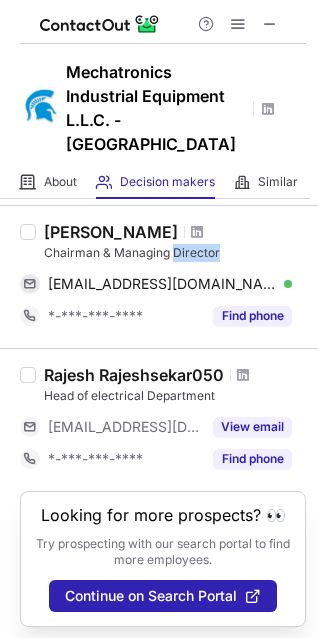 click on "Chairman & Managing Director" at bounding box center [175, 253] 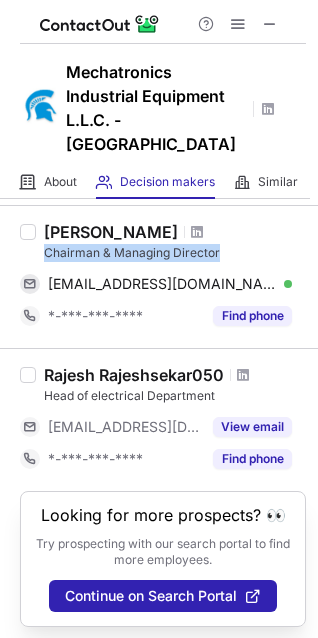 click on "Chairman & Managing Director" at bounding box center [175, 253] 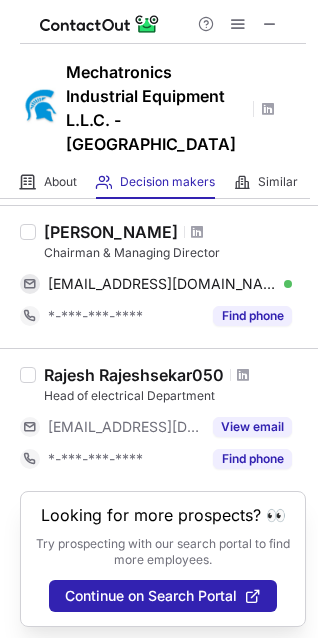 click on "Stanley Daniel" at bounding box center (111, 232) 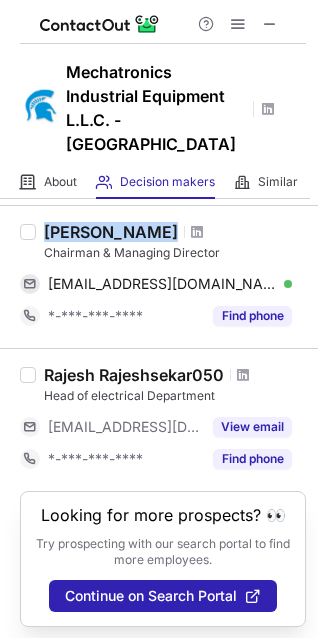 click on "Stanley Daniel" at bounding box center (111, 232) 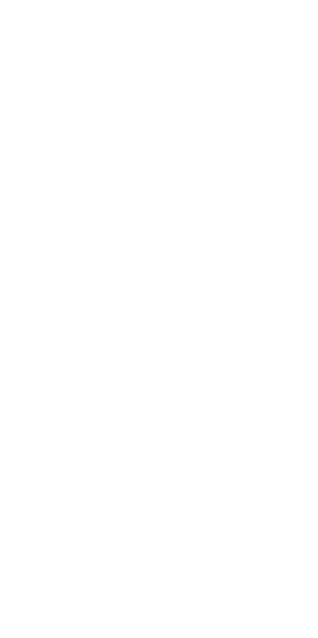 scroll, scrollTop: 0, scrollLeft: 0, axis: both 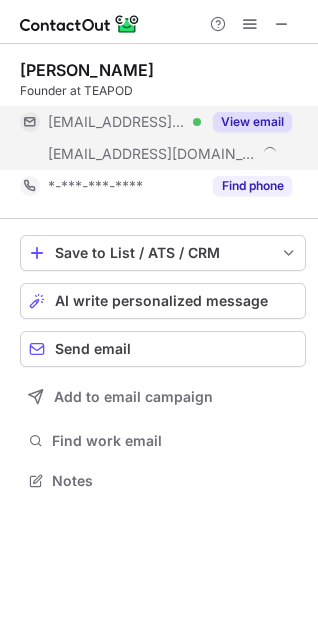 click on "View email" at bounding box center [252, 122] 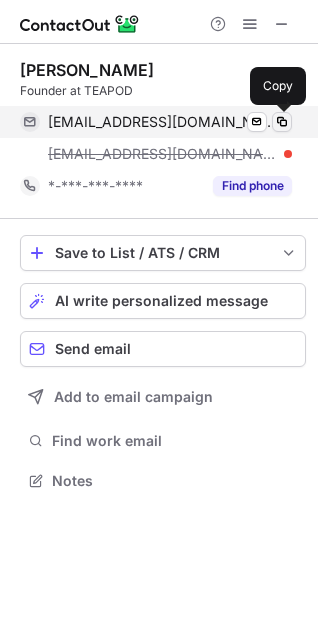 click at bounding box center (282, 122) 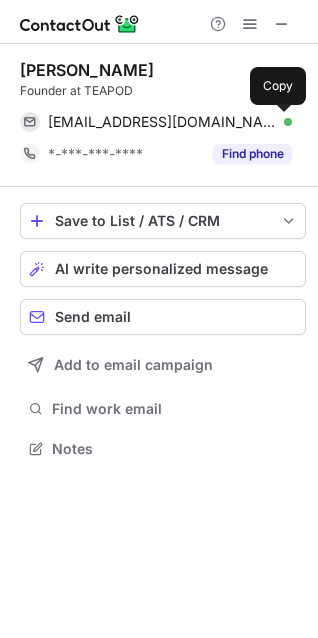 scroll, scrollTop: 435, scrollLeft: 318, axis: both 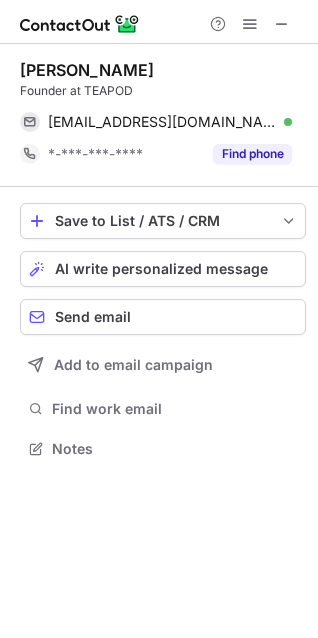 click on "Ritu Jain" at bounding box center (87, 70) 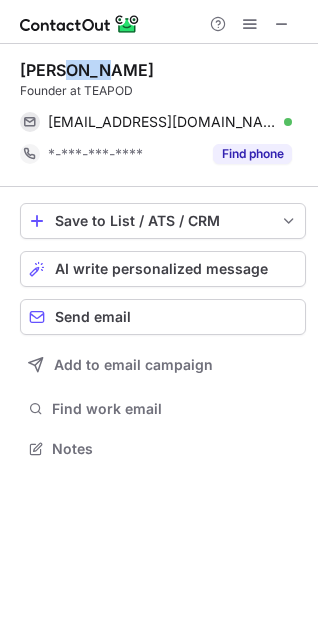click on "Ritu Jain" at bounding box center (87, 70) 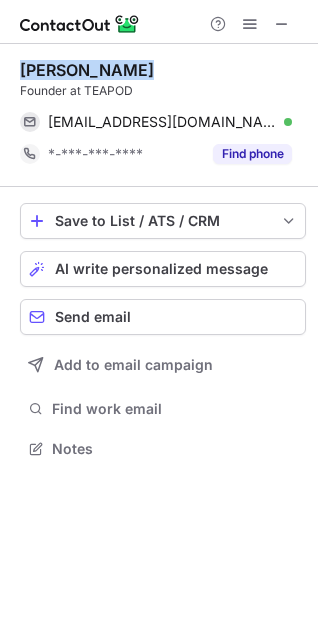 click on "Ritu Jain" at bounding box center (87, 70) 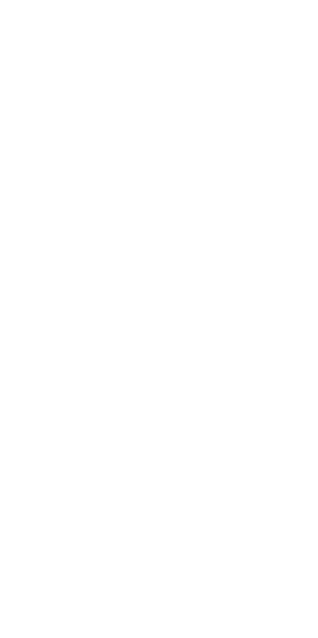 scroll, scrollTop: 0, scrollLeft: 0, axis: both 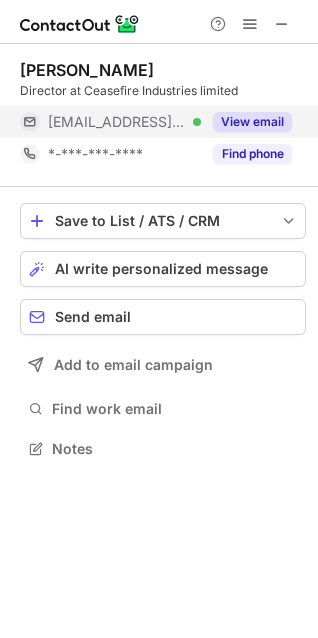 click on "View email" at bounding box center (252, 122) 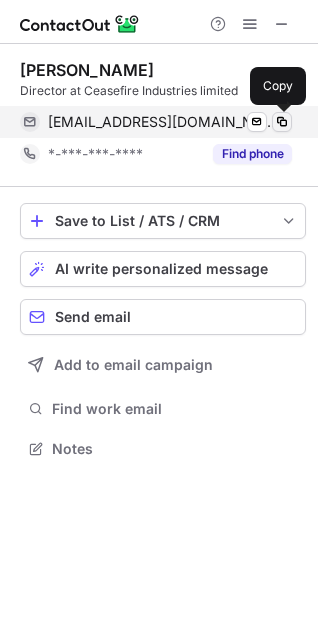 click at bounding box center [282, 122] 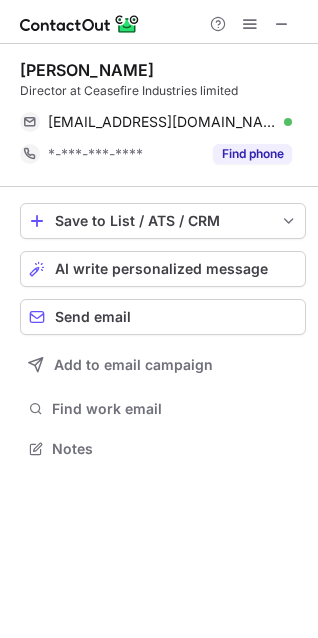 click on "Pawan Arora" at bounding box center (87, 70) 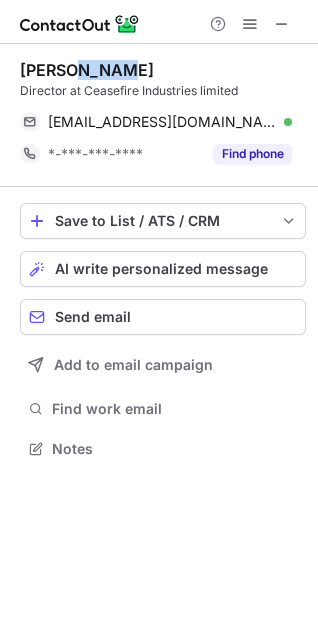 click on "Pawan Arora" at bounding box center (87, 70) 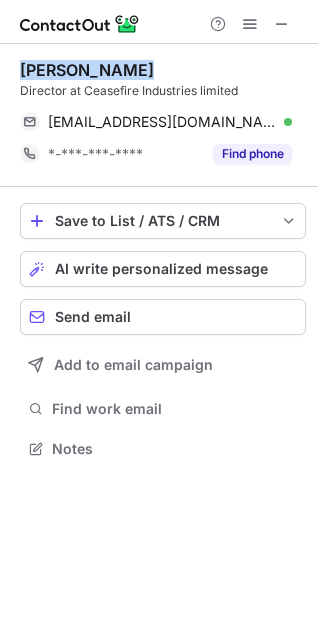 click on "Pawan Arora" at bounding box center [87, 70] 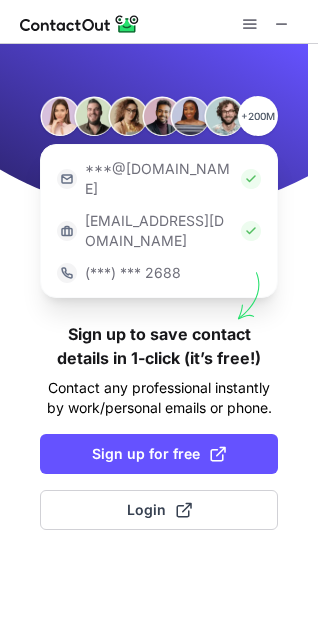 scroll, scrollTop: 0, scrollLeft: 0, axis: both 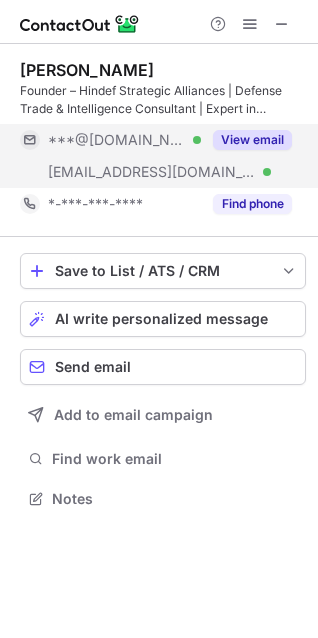 click on "View email" at bounding box center [252, 140] 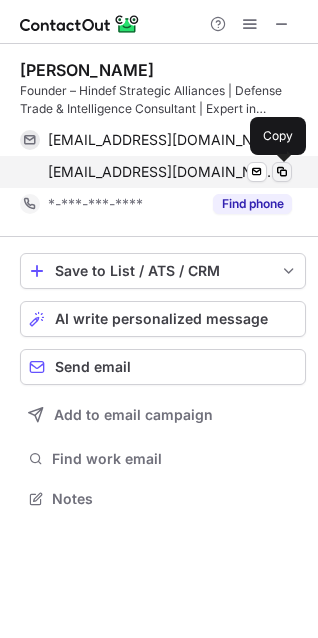 click at bounding box center [282, 172] 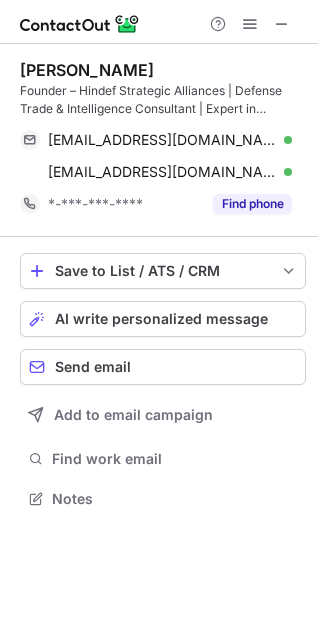 click on "Ankit Sharma" at bounding box center (87, 70) 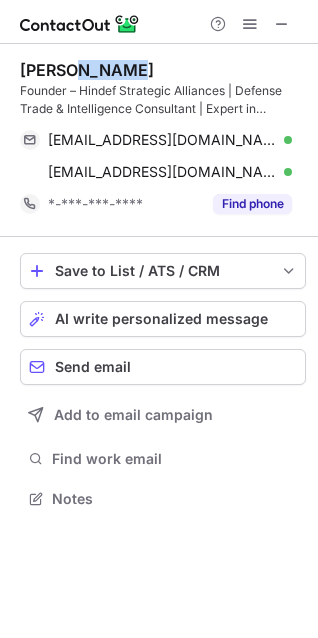 click on "Ankit Sharma" at bounding box center [87, 70] 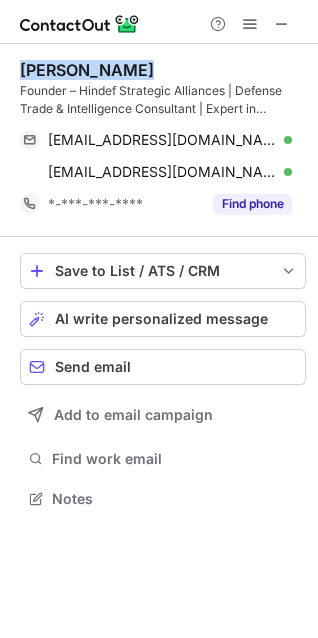 click on "Ankit Sharma" at bounding box center (87, 70) 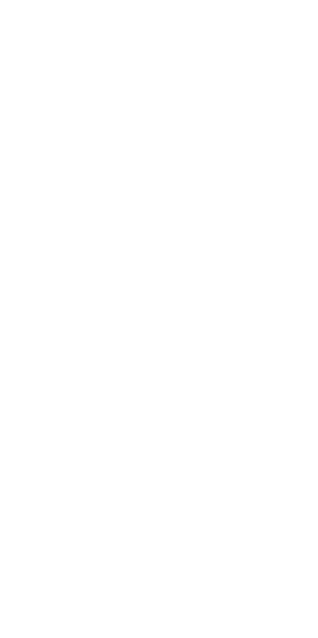 scroll, scrollTop: 0, scrollLeft: 0, axis: both 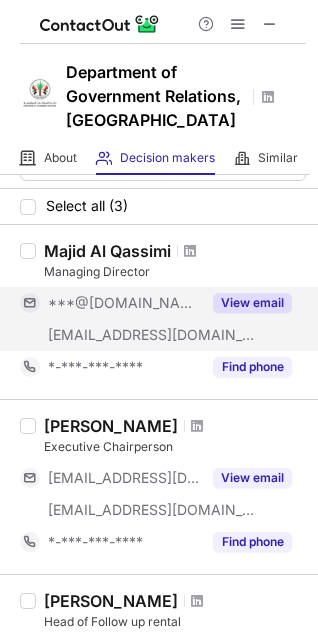 click on "View email" at bounding box center (252, 303) 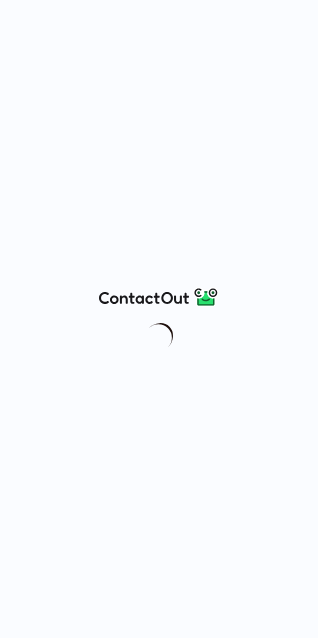scroll, scrollTop: 0, scrollLeft: 0, axis: both 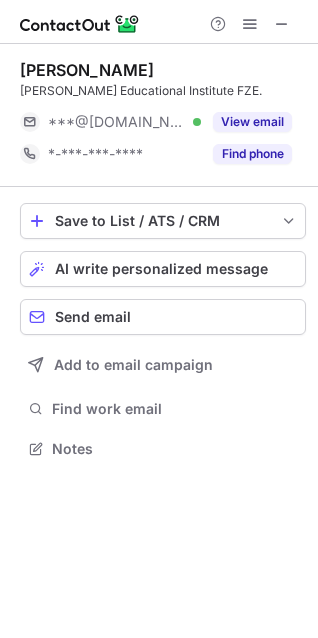 click on "POOJA MAKHARIA" at bounding box center (87, 70) 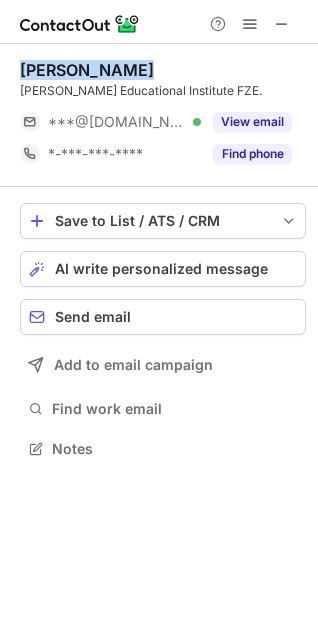 click on "POOJA MAKHARIA" at bounding box center [87, 70] 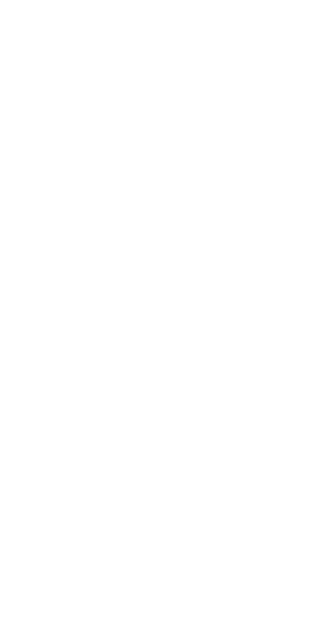 scroll, scrollTop: 0, scrollLeft: 0, axis: both 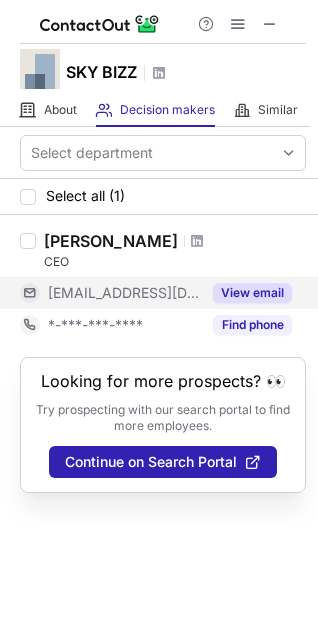 click on "View email" at bounding box center [252, 293] 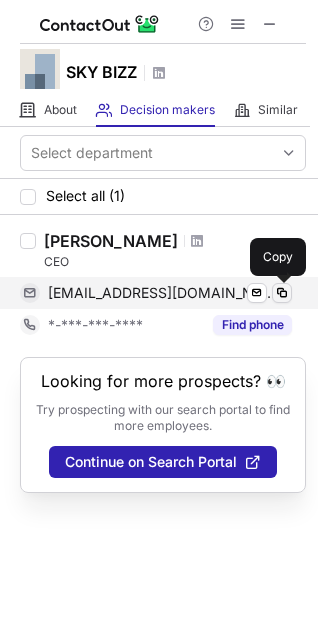 click at bounding box center (282, 293) 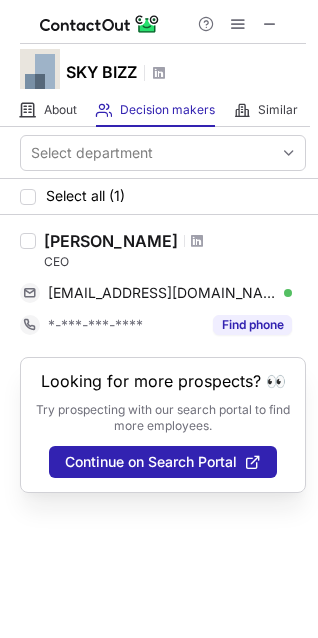 click on "Ghulam Samdani" at bounding box center [111, 241] 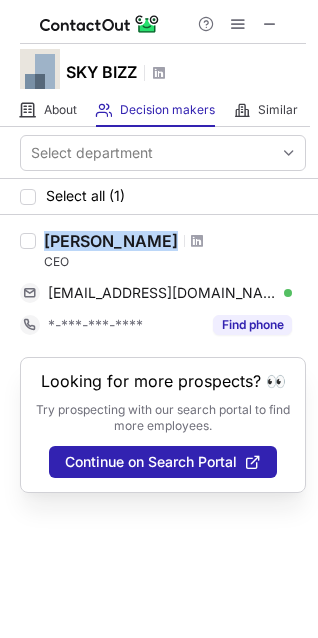 click on "Ghulam Samdani" at bounding box center (111, 241) 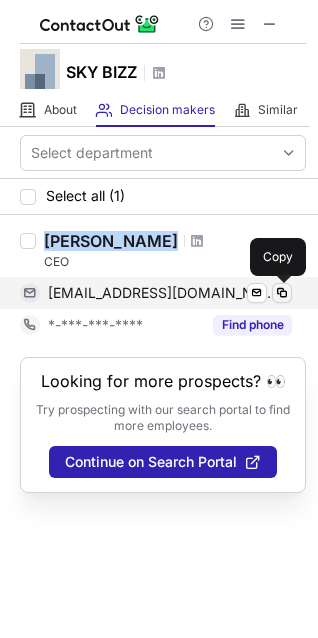 click at bounding box center (282, 293) 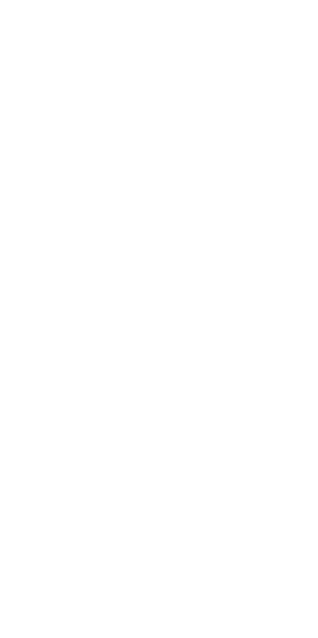 scroll, scrollTop: 0, scrollLeft: 0, axis: both 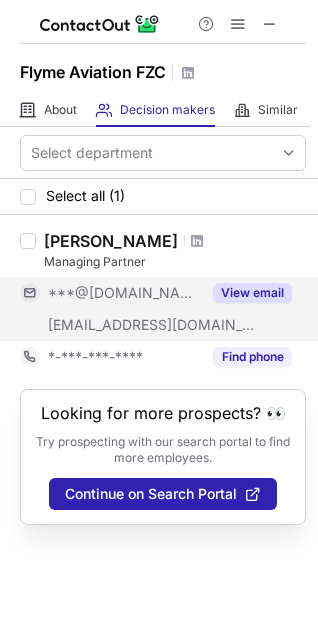 click on "View email" at bounding box center [252, 293] 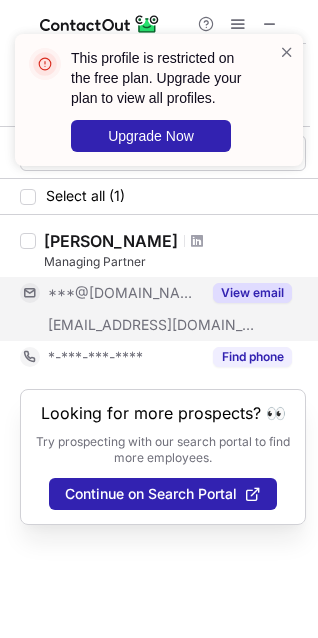 click on "Waqar Azeem" at bounding box center (111, 241) 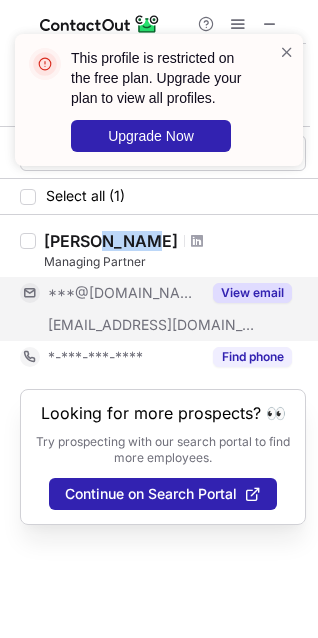 click on "Waqar Azeem" at bounding box center (111, 241) 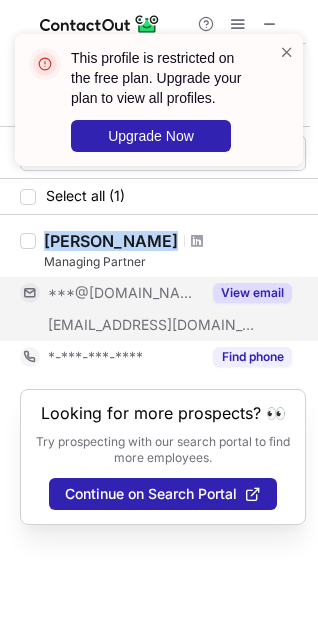 click on "Waqar Azeem" at bounding box center [111, 241] 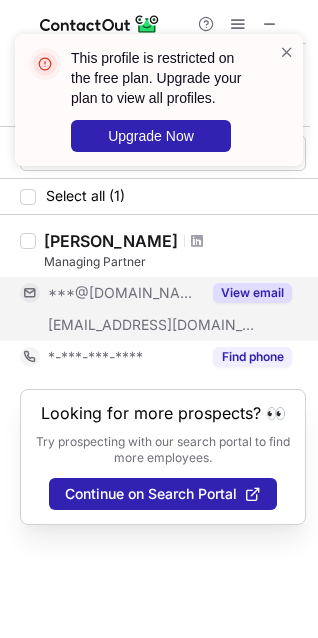 click on "Managing Partner" at bounding box center (175, 262) 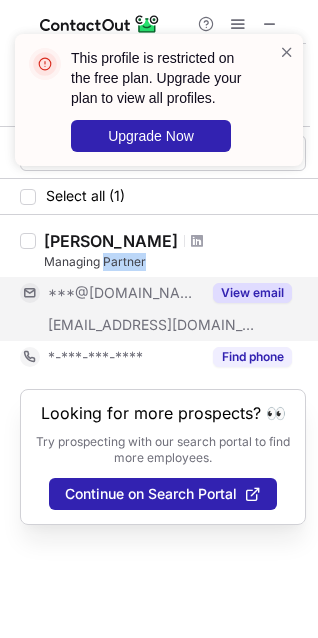 click on "Managing Partner" at bounding box center [175, 262] 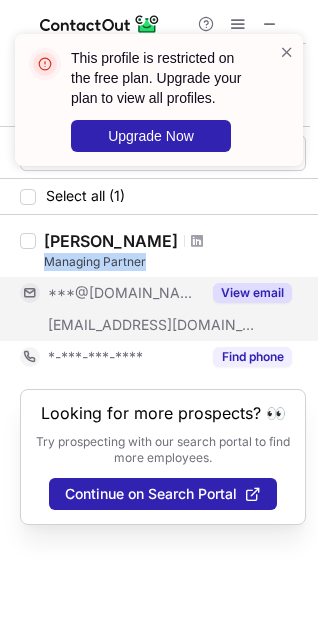click on "Managing Partner" at bounding box center [175, 262] 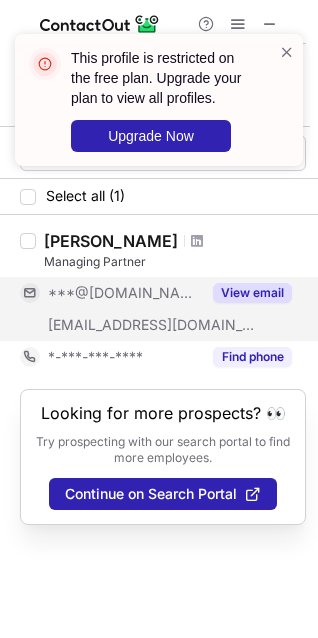 click on "Waqar Azeem" at bounding box center [111, 241] 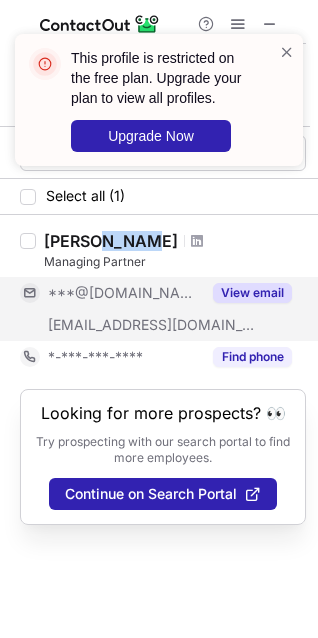 click on "Waqar Azeem" at bounding box center [111, 241] 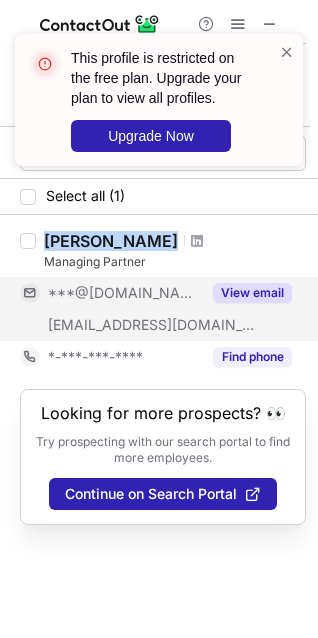 click on "Waqar Azeem" at bounding box center (111, 241) 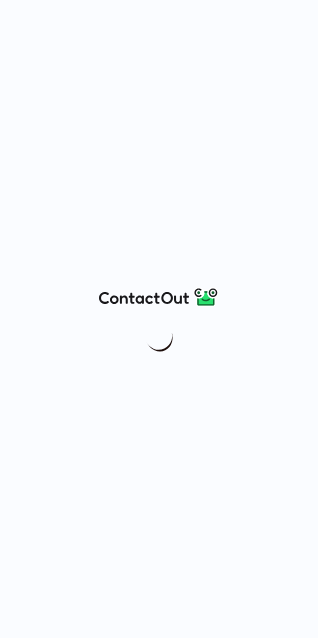 scroll, scrollTop: 0, scrollLeft: 0, axis: both 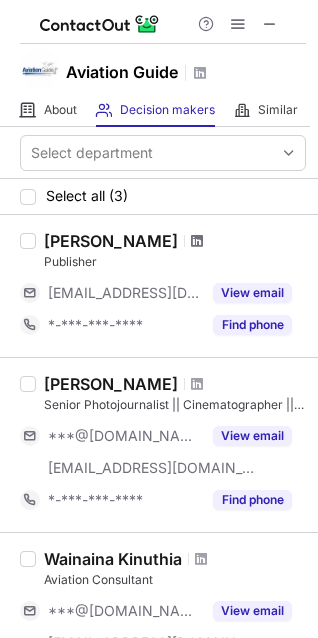 click at bounding box center [197, 241] 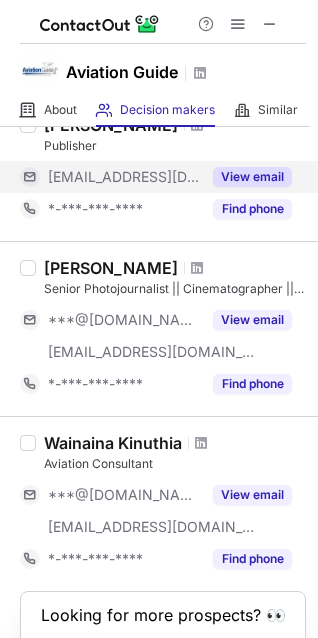 scroll, scrollTop: 119, scrollLeft: 0, axis: vertical 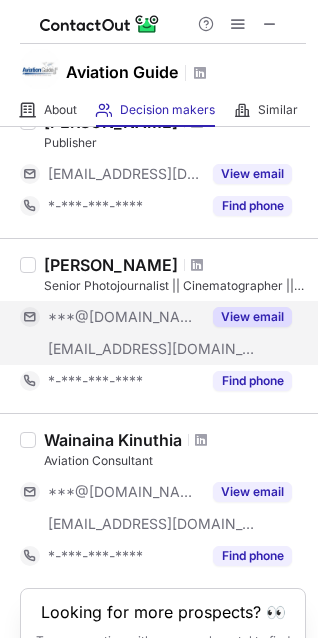 click on "View email" at bounding box center [252, 317] 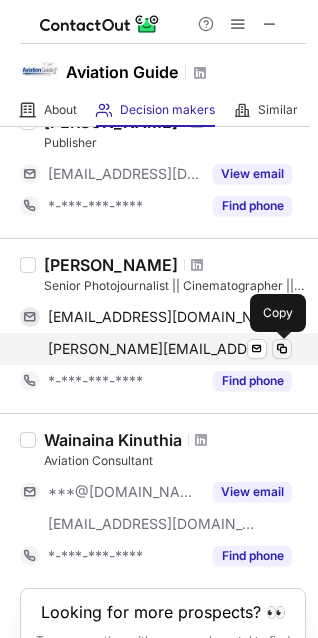 click at bounding box center (282, 349) 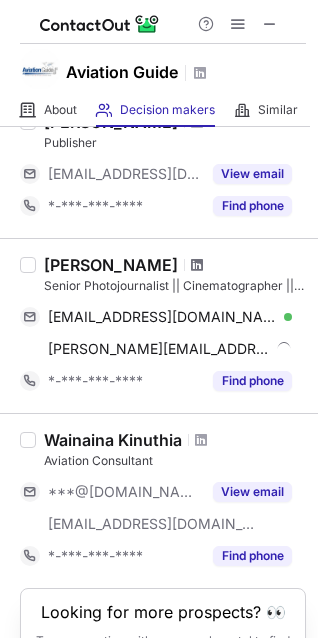 click at bounding box center [197, 265] 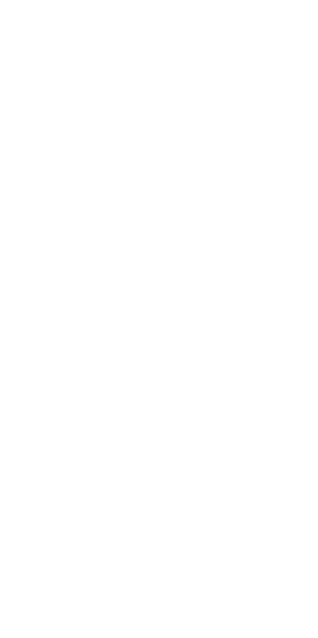 scroll, scrollTop: 0, scrollLeft: 0, axis: both 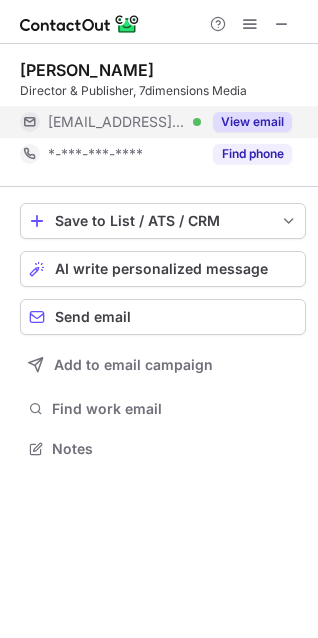 click on "View email" at bounding box center [252, 122] 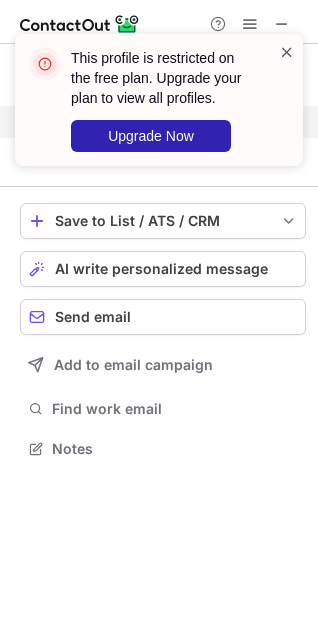 click at bounding box center [287, 52] 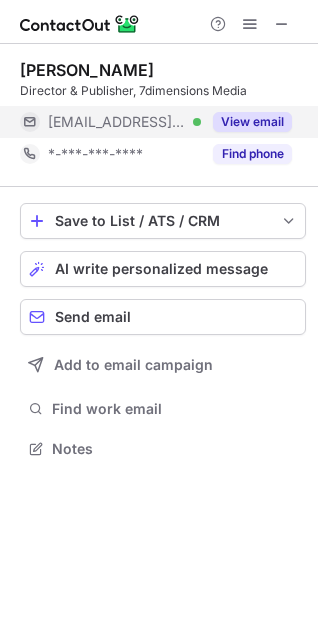 click on "[PERSON_NAME]" at bounding box center (87, 70) 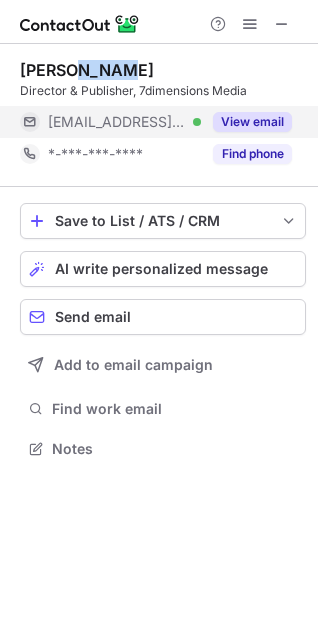 click on "[PERSON_NAME]" at bounding box center [87, 70] 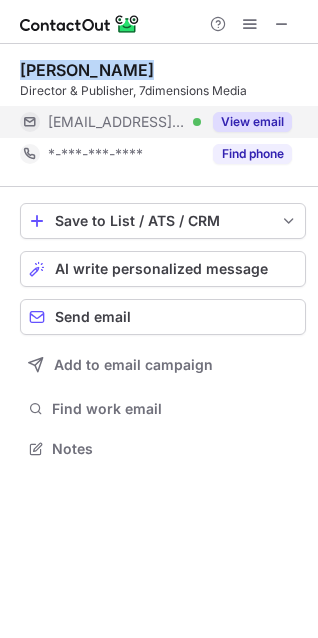 click on "[PERSON_NAME]" at bounding box center [87, 70] 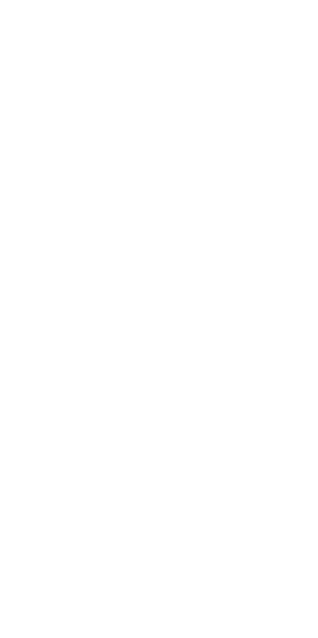 scroll, scrollTop: 0, scrollLeft: 0, axis: both 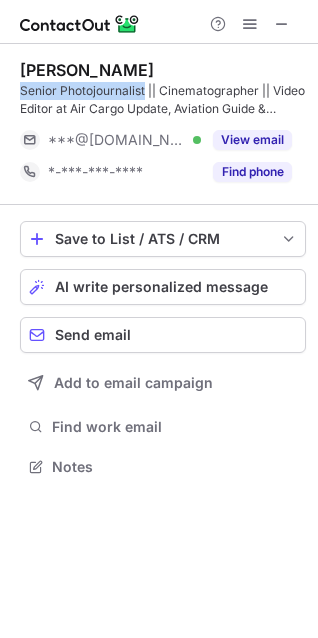 drag, startPoint x: 146, startPoint y: 87, endPoint x: 22, endPoint y: 91, distance: 124.0645 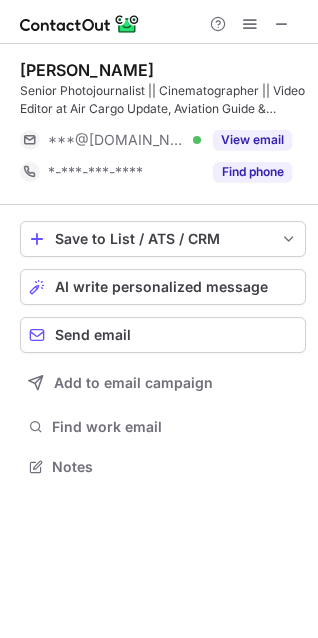 click on "Deepu Raj" at bounding box center (87, 70) 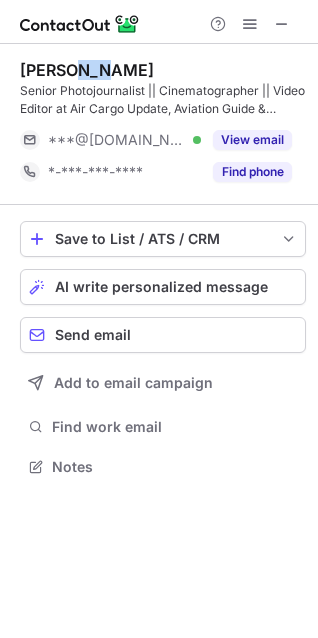 click on "Deepu Raj" at bounding box center (87, 70) 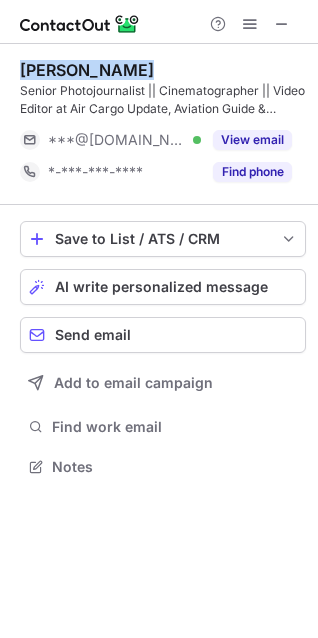 click on "Deepu Raj" at bounding box center (87, 70) 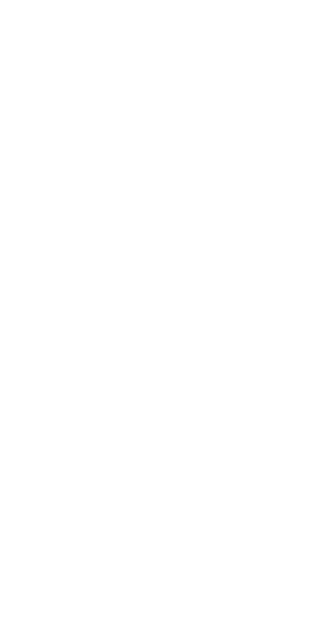 scroll, scrollTop: 0, scrollLeft: 0, axis: both 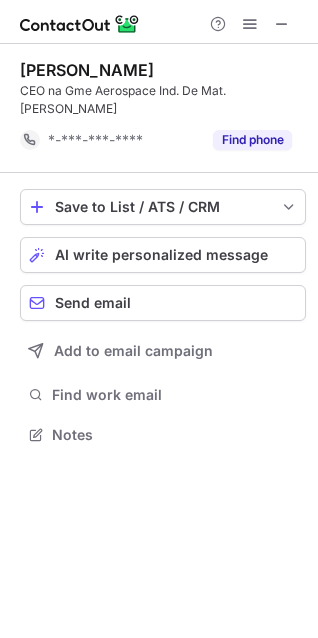 click on "[PERSON_NAME]" at bounding box center (87, 70) 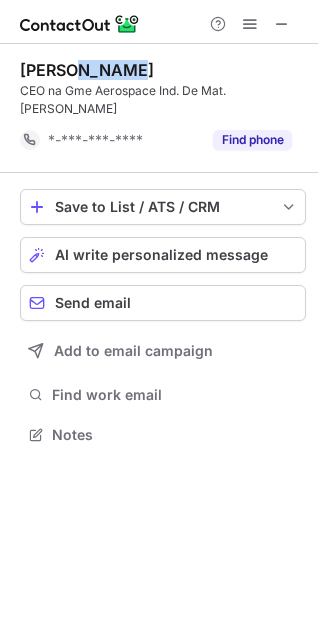 click on "[PERSON_NAME]" at bounding box center (87, 70) 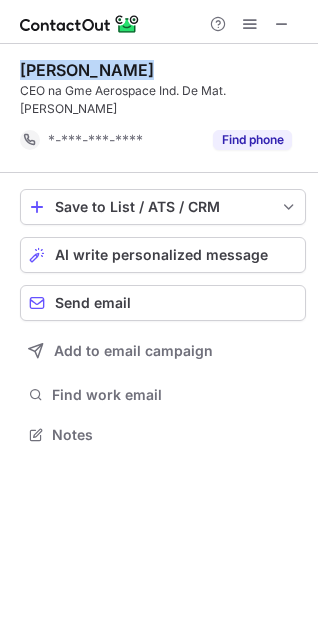 click on "[PERSON_NAME]" at bounding box center [87, 70] 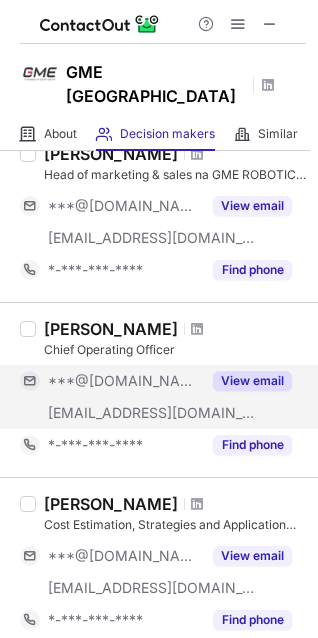 scroll, scrollTop: 110, scrollLeft: 0, axis: vertical 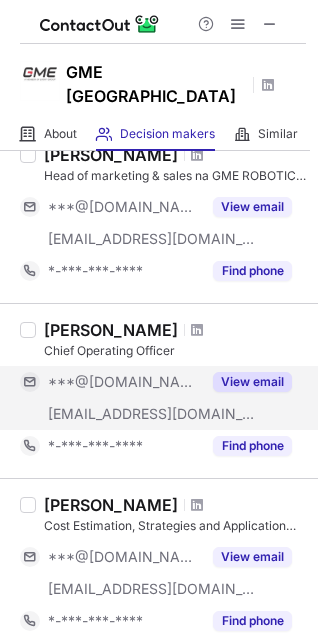 click on "View email" at bounding box center [252, 382] 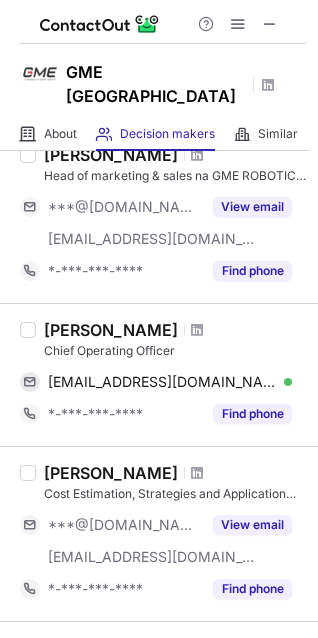 scroll, scrollTop: 0, scrollLeft: 0, axis: both 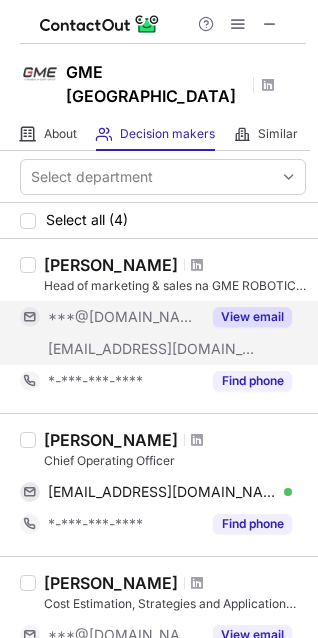 click on "View email" at bounding box center (252, 317) 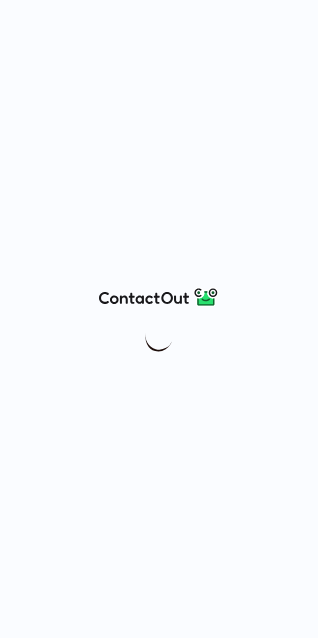 scroll, scrollTop: 0, scrollLeft: 0, axis: both 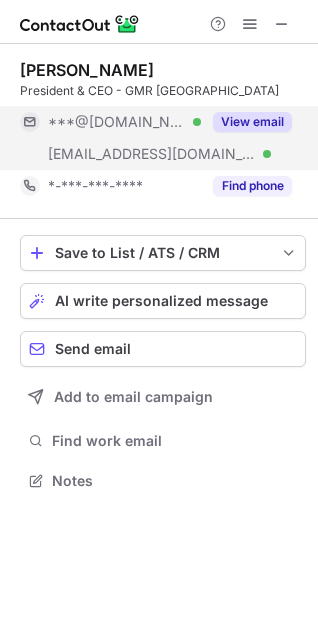 click on "View email" at bounding box center [252, 122] 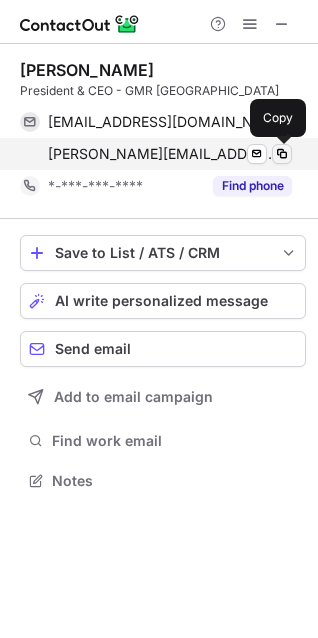 click at bounding box center (282, 154) 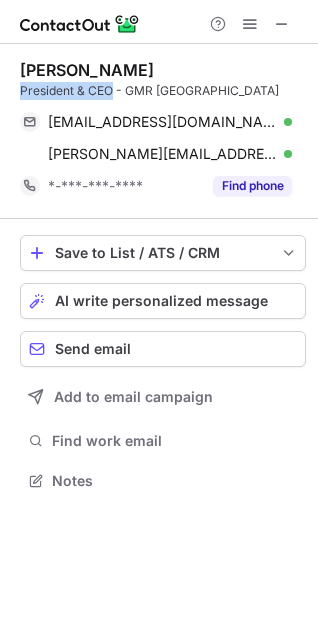 drag, startPoint x: 113, startPoint y: 89, endPoint x: 16, endPoint y: 85, distance: 97.082436 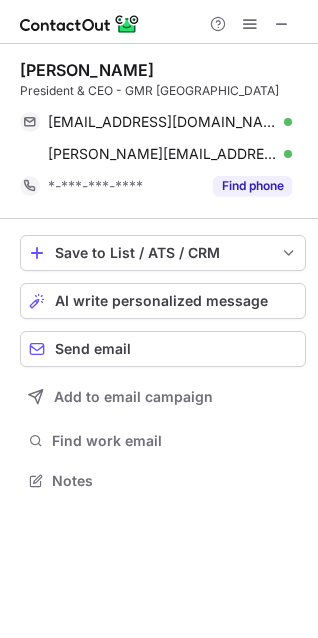 click on "Ranganathan Venkata Sheshan" at bounding box center (87, 70) 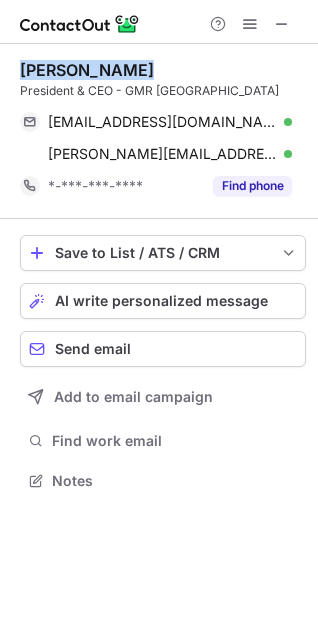 click on "Ranganathan Venkata Sheshan" at bounding box center (87, 70) 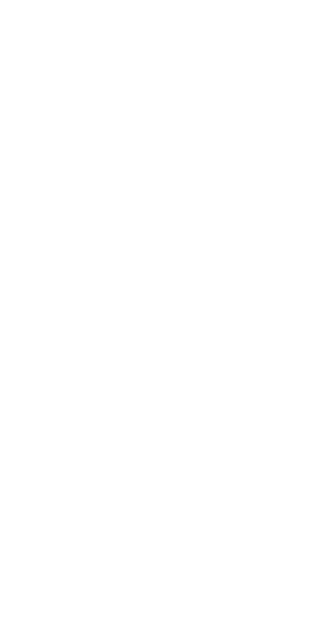 scroll, scrollTop: 0, scrollLeft: 0, axis: both 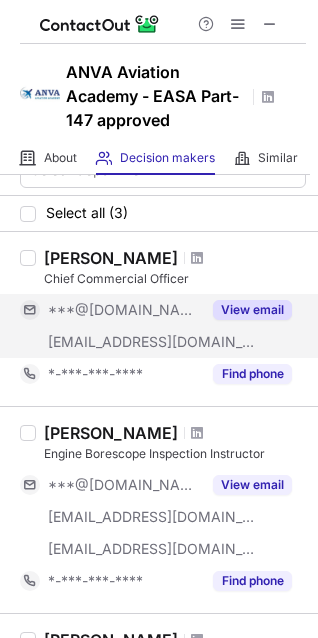 click on "View email" at bounding box center (252, 310) 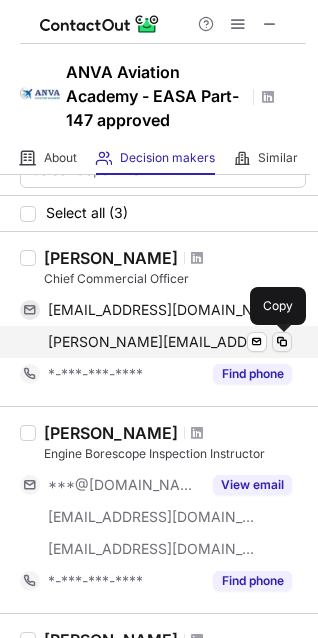 click at bounding box center [282, 342] 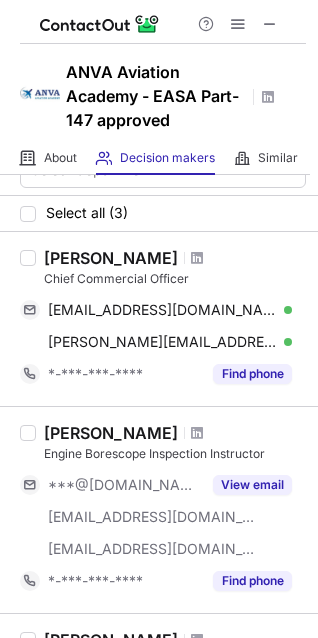 click on "Jelena Rusakova" at bounding box center (111, 258) 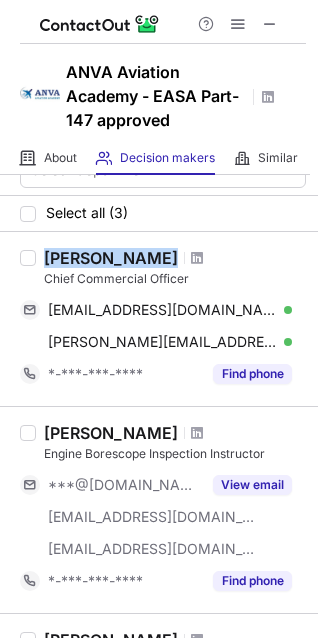 click on "Jelena Rusakova" at bounding box center (111, 258) 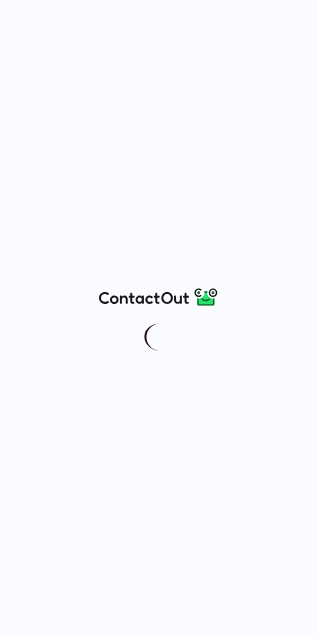 scroll, scrollTop: 0, scrollLeft: 0, axis: both 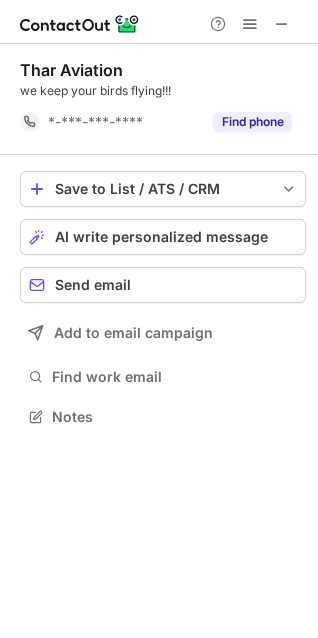 click on "Thar Aviation" at bounding box center [71, 70] 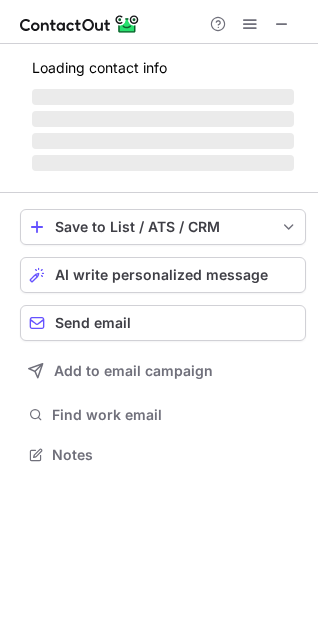 scroll, scrollTop: 435, scrollLeft: 318, axis: both 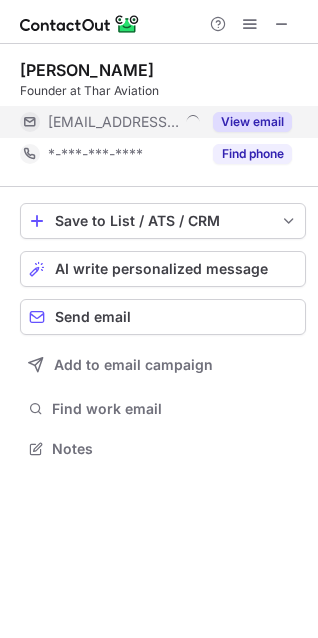 click on "View email" at bounding box center (252, 122) 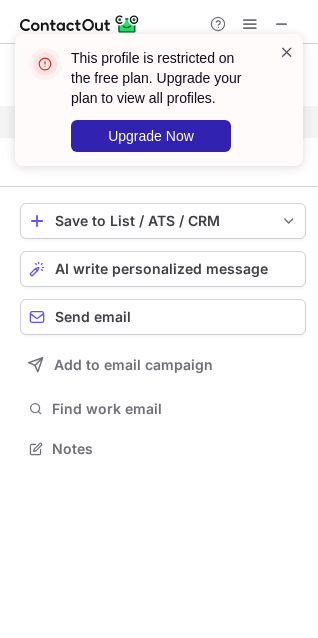 click at bounding box center [287, 52] 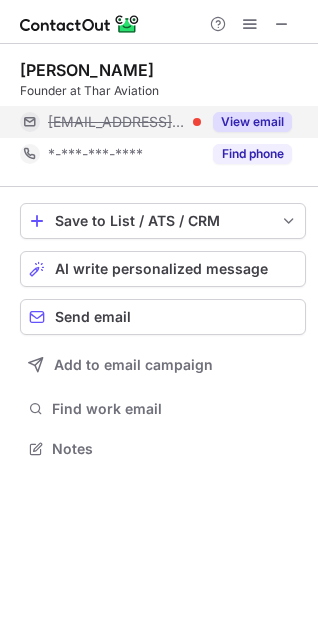 click on "Thara keshwari" at bounding box center [87, 70] 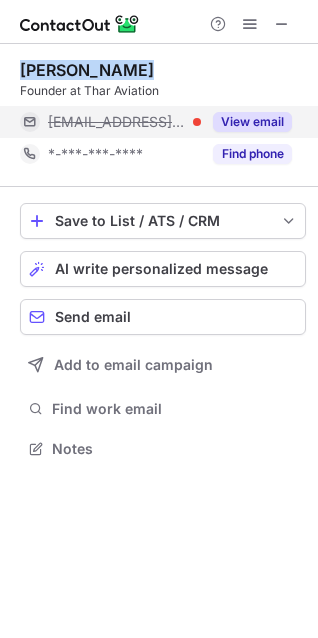 click on "Thara keshwari" at bounding box center [87, 70] 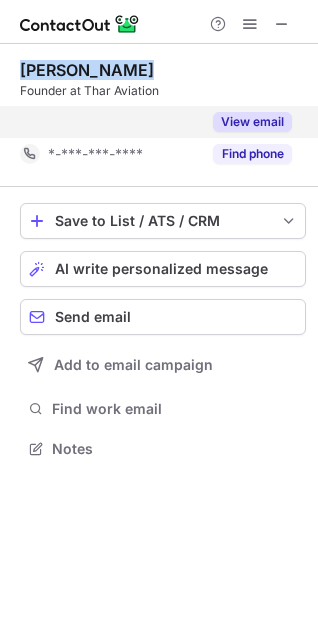 scroll, scrollTop: 403, scrollLeft: 318, axis: both 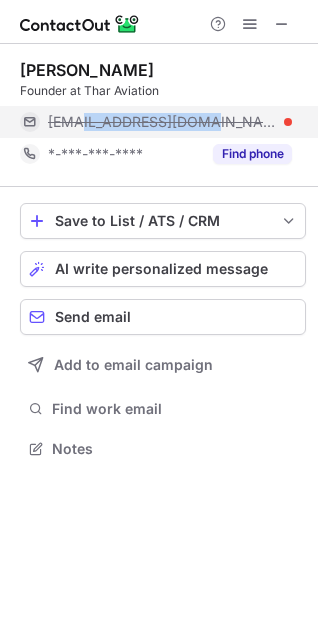 drag, startPoint x: 194, startPoint y: 121, endPoint x: 77, endPoint y: 128, distance: 117.20921 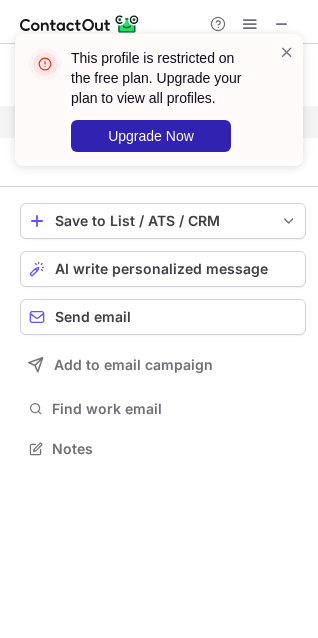 copy on "tharaviation.com" 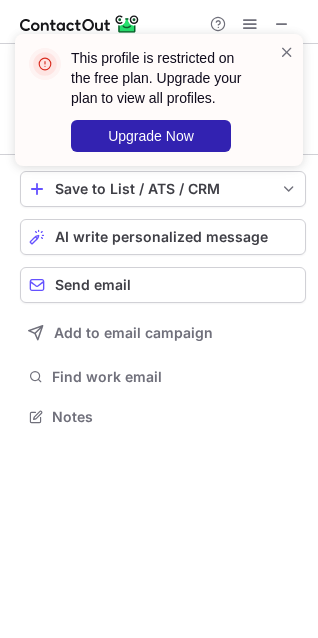 scroll, scrollTop: 403, scrollLeft: 318, axis: both 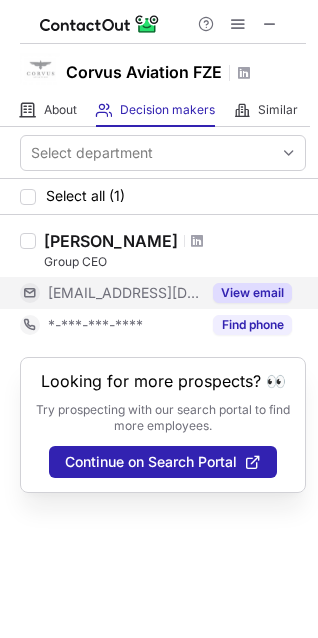 click on "View email" at bounding box center [246, 293] 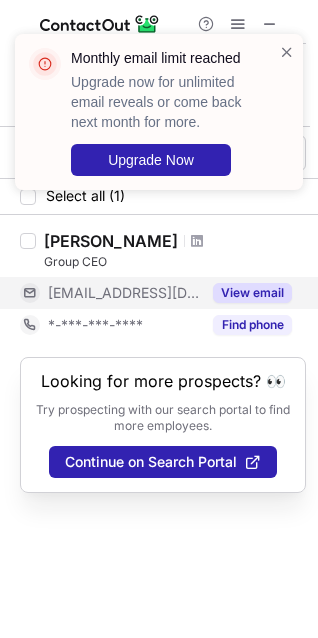 click on "[PERSON_NAME]" at bounding box center (111, 241) 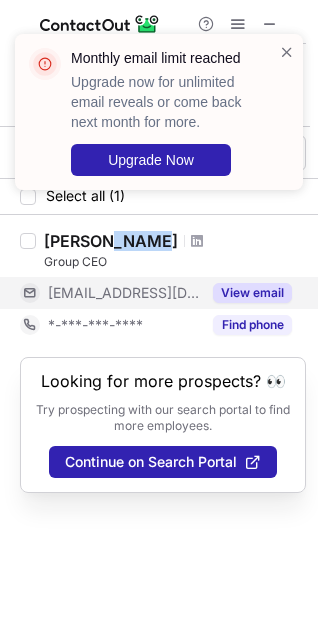 click on "[PERSON_NAME]" at bounding box center (111, 241) 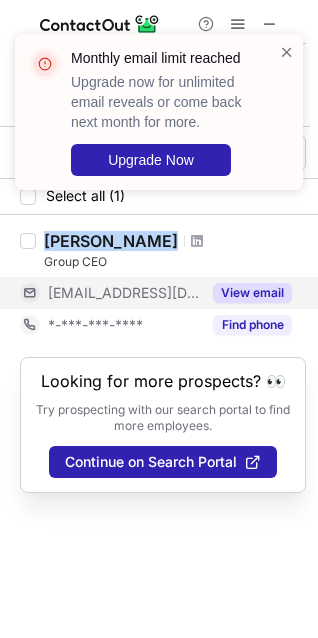 click on "[PERSON_NAME]" at bounding box center [111, 241] 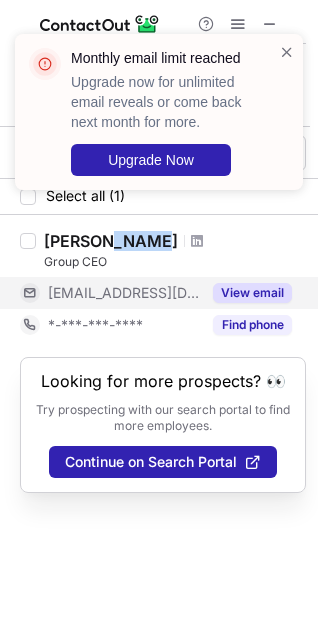 click on "[PERSON_NAME]" at bounding box center [111, 241] 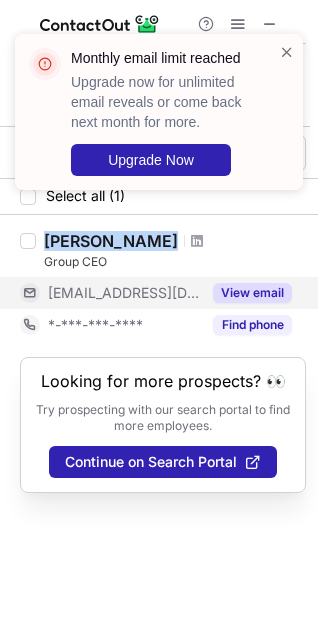 click on "[PERSON_NAME]" at bounding box center [111, 241] 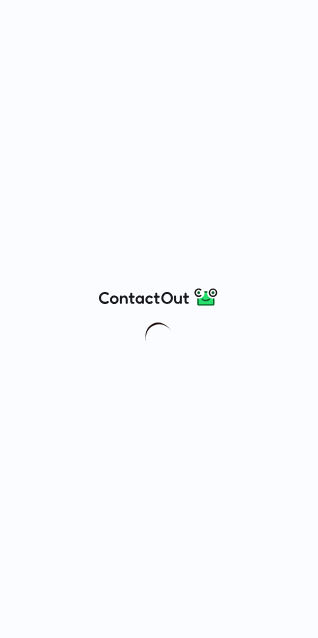 scroll, scrollTop: 0, scrollLeft: 0, axis: both 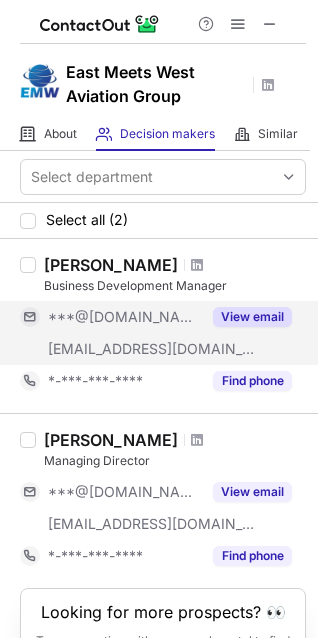 click on "View email" at bounding box center (246, 317) 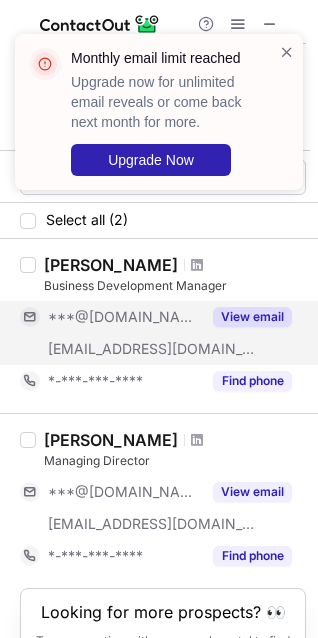 scroll, scrollTop: 121, scrollLeft: 0, axis: vertical 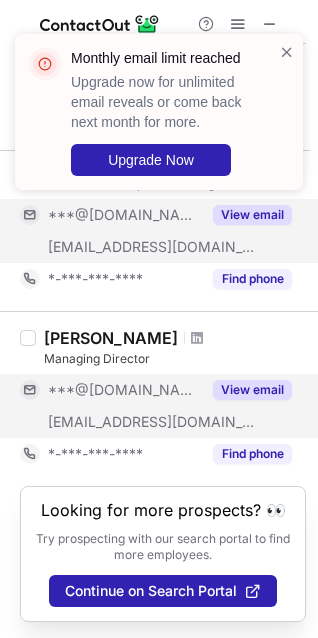 click on "View email" at bounding box center (252, 390) 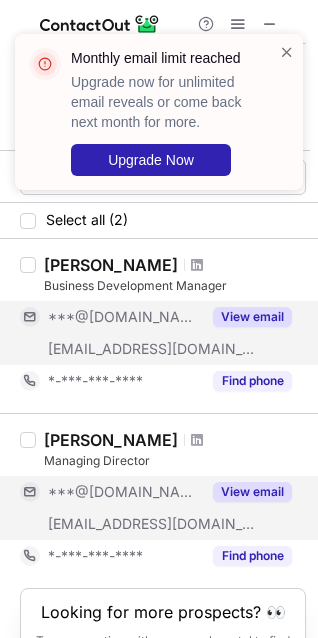 click on "Khawaja Aminuddin" at bounding box center (111, 265) 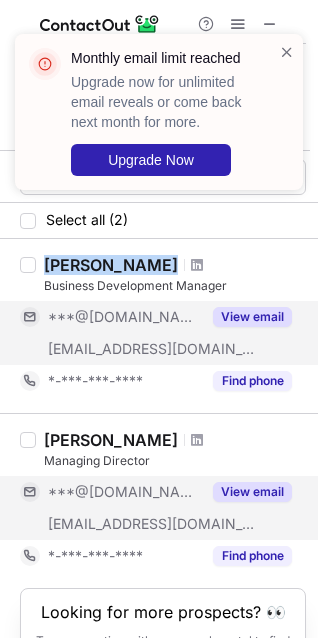 click on "Khawaja Aminuddin" at bounding box center [111, 265] 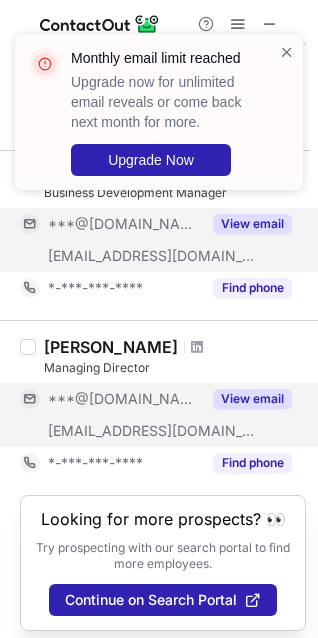 scroll, scrollTop: 94, scrollLeft: 0, axis: vertical 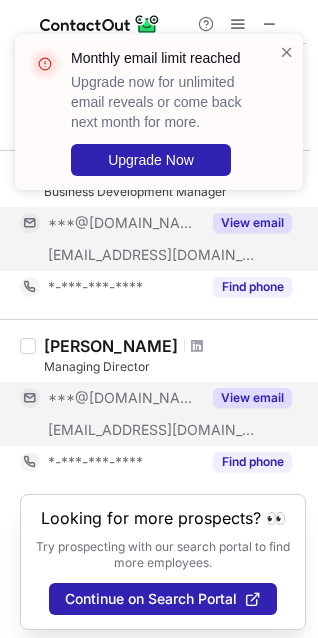 click on "Meesam Naqvi" at bounding box center [111, 346] 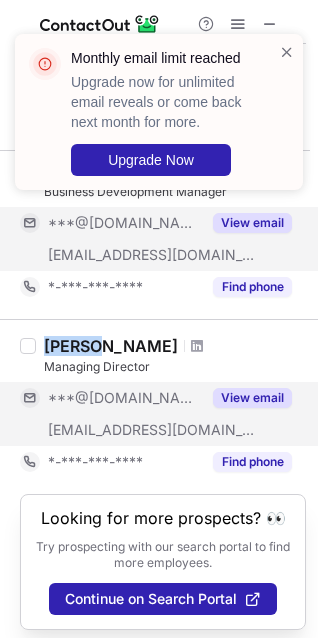 click on "Meesam Naqvi" at bounding box center (111, 346) 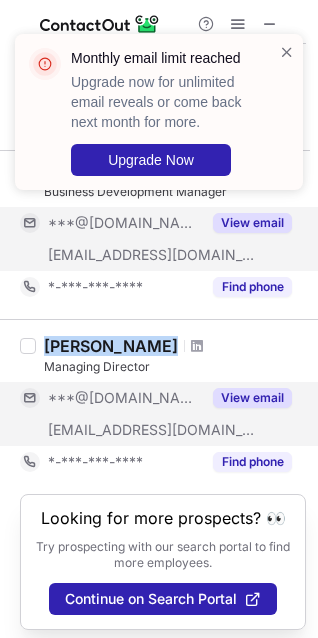click on "Meesam Naqvi" at bounding box center (111, 346) 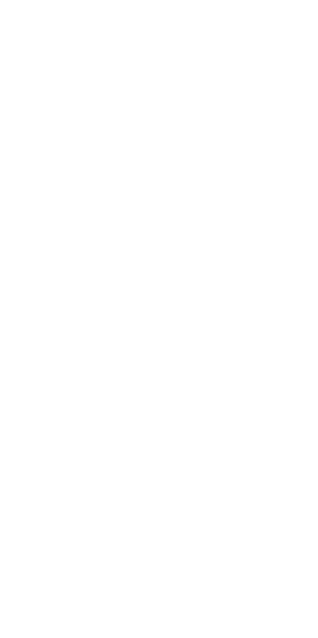 scroll, scrollTop: 0, scrollLeft: 0, axis: both 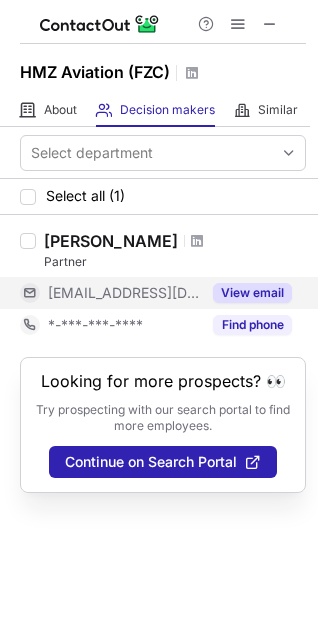 click on "View email" at bounding box center [252, 293] 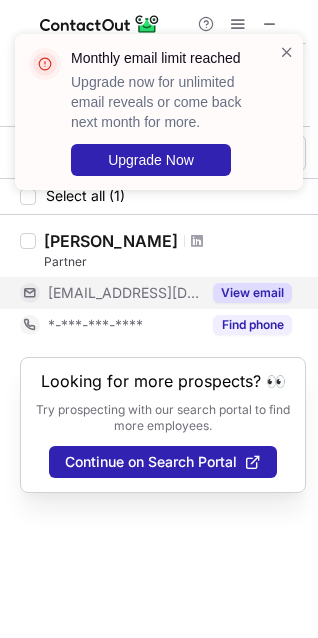 click on "[PERSON_NAME]" at bounding box center (111, 241) 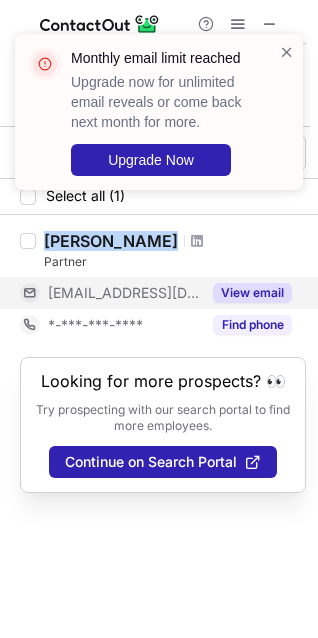 click on "Siva Shankaran" at bounding box center (111, 241) 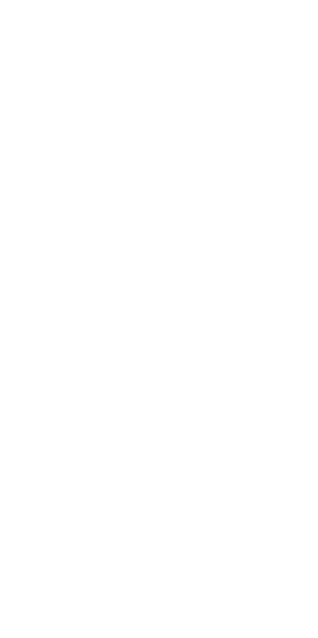 scroll, scrollTop: 0, scrollLeft: 0, axis: both 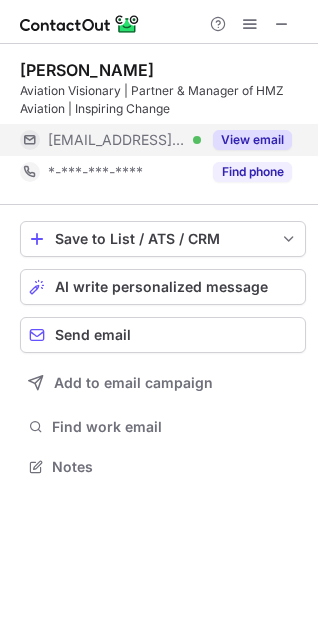 click on "View email" at bounding box center (246, 140) 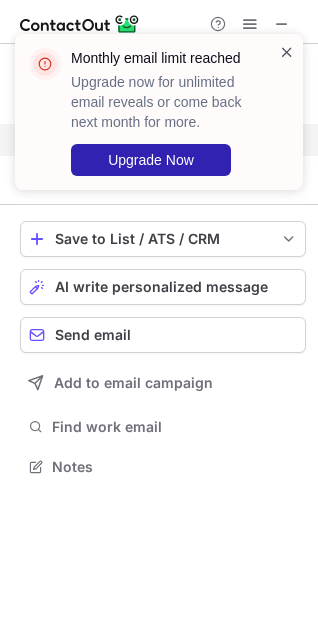 click at bounding box center [287, 52] 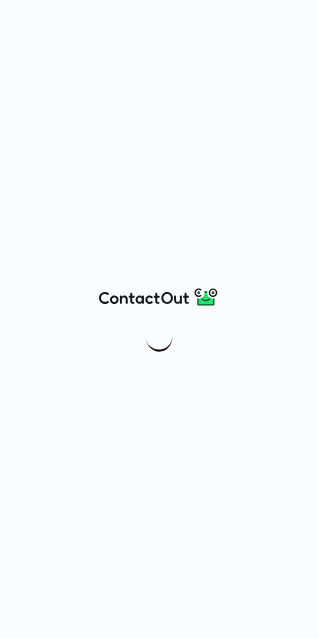 scroll, scrollTop: 0, scrollLeft: 0, axis: both 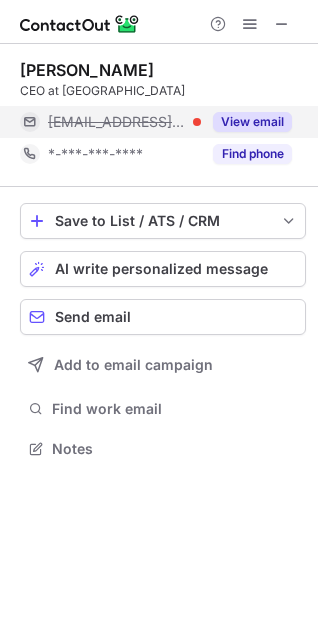 click on "View email" at bounding box center (252, 122) 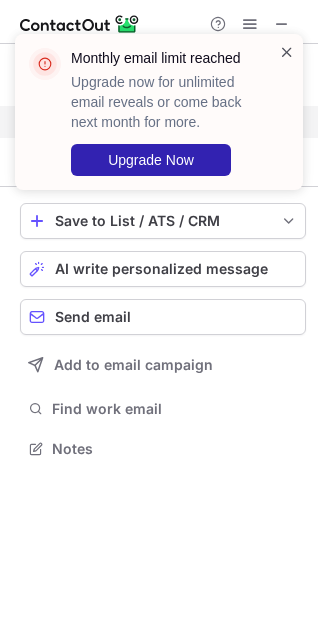 click at bounding box center [287, 52] 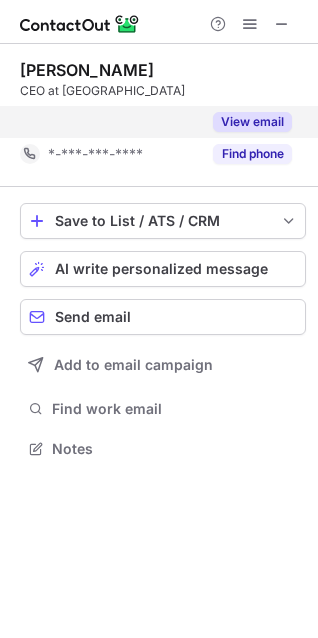 scroll, scrollTop: 403, scrollLeft: 318, axis: both 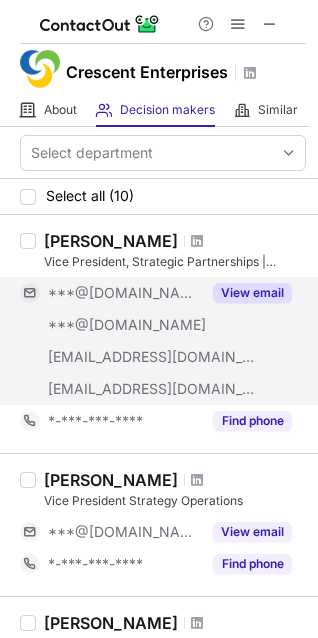click on "View email" at bounding box center [252, 293] 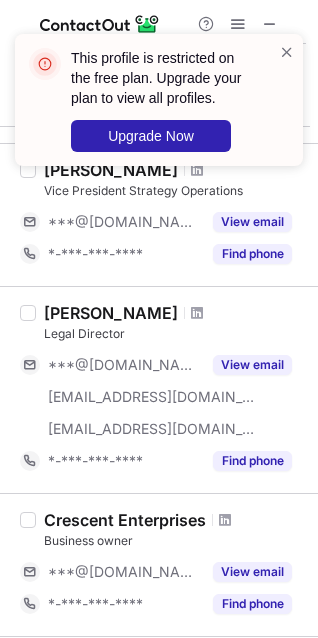 scroll, scrollTop: 311, scrollLeft: 0, axis: vertical 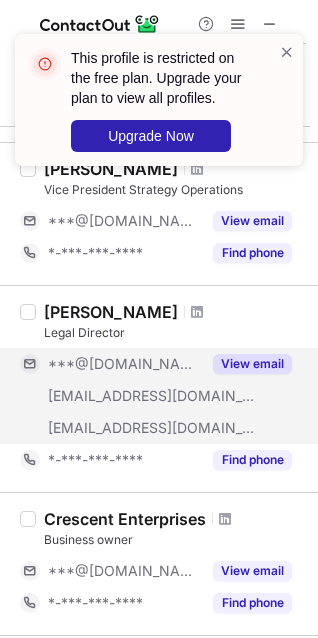 click on "View email" at bounding box center [246, 364] 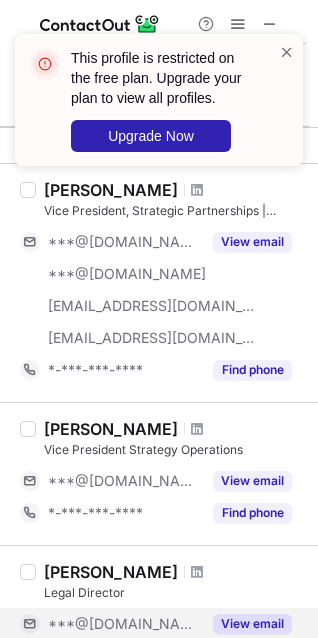 scroll, scrollTop: 0, scrollLeft: 0, axis: both 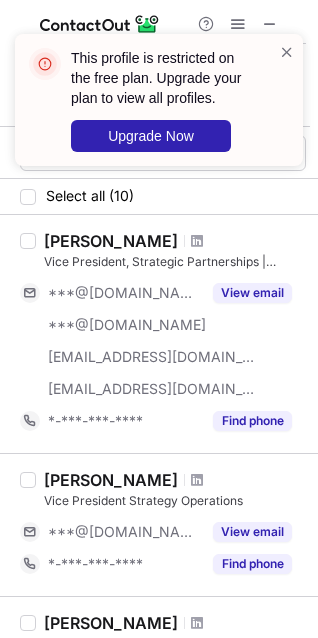 click on "Nishant Singh" at bounding box center (111, 241) 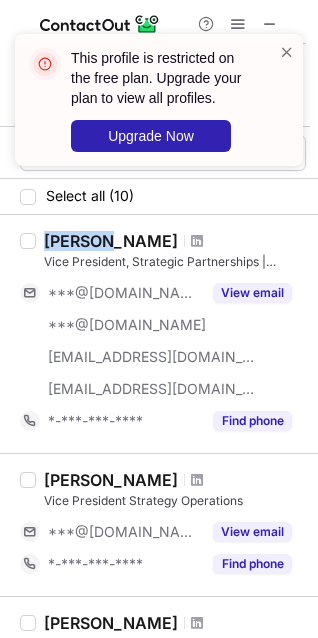 click on "Nishant Singh" at bounding box center (111, 241) 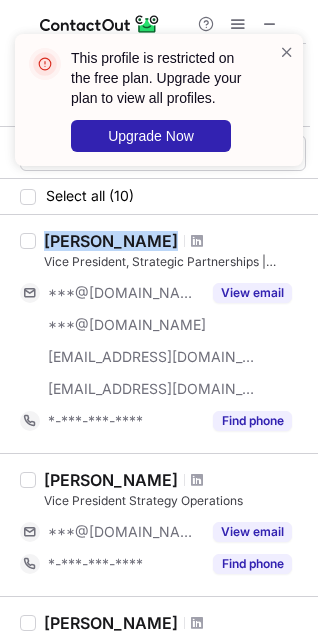 click on "Nishant Singh" at bounding box center [111, 241] 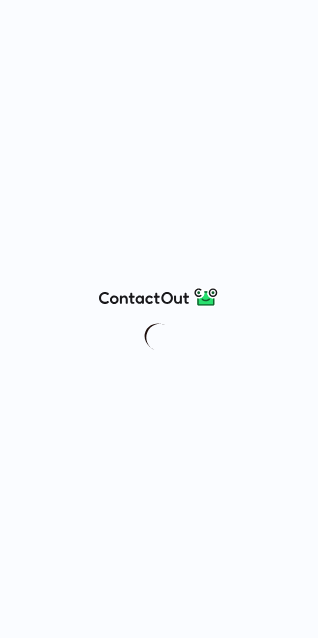 scroll, scrollTop: 0, scrollLeft: 0, axis: both 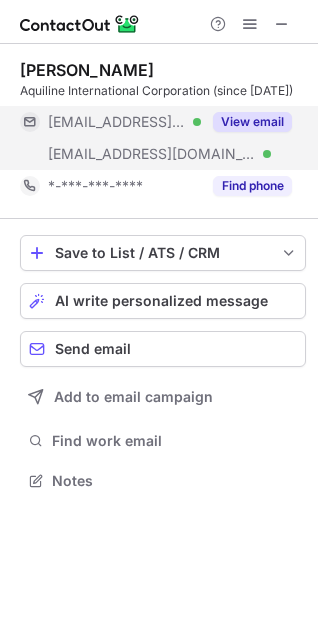 click on "View email" at bounding box center (252, 122) 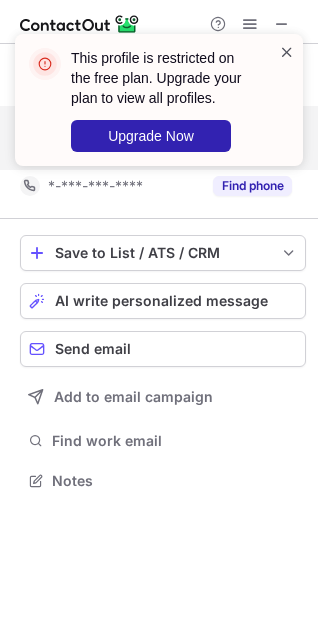 click at bounding box center [287, 52] 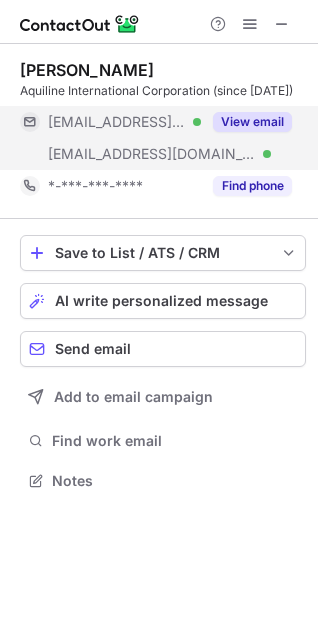 click on "Roman T" at bounding box center (87, 70) 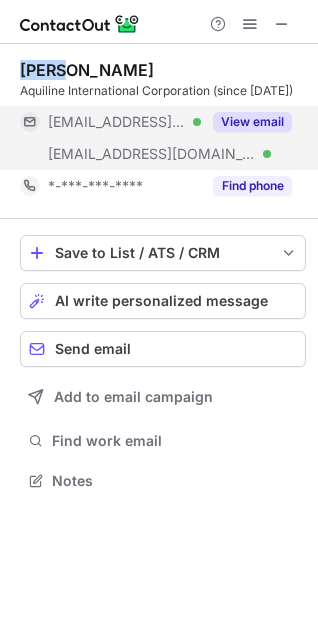 click on "Roman T" at bounding box center [87, 70] 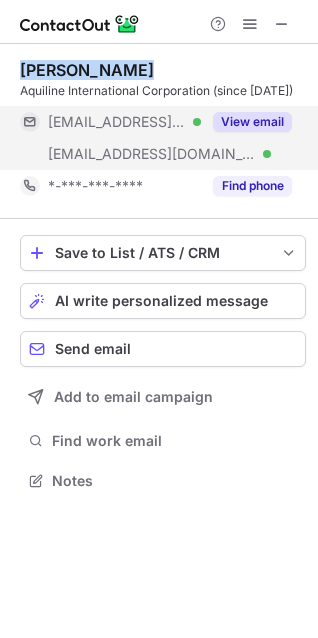 click on "Roman T" at bounding box center [87, 70] 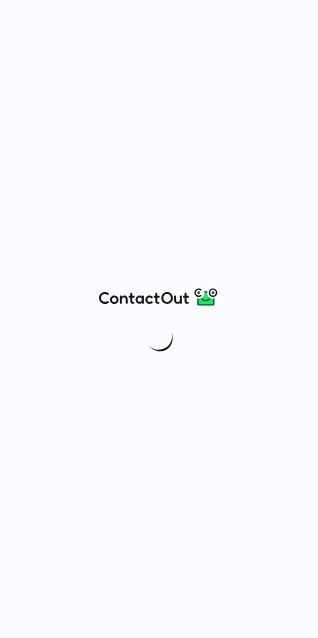 scroll, scrollTop: 0, scrollLeft: 0, axis: both 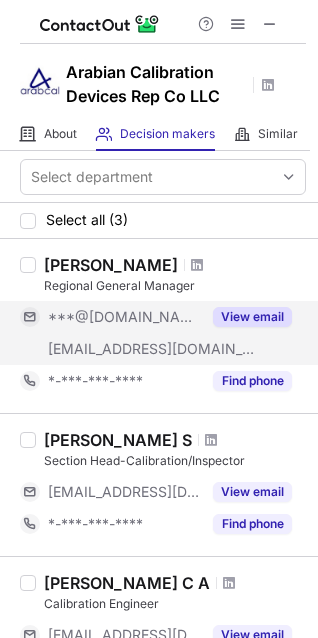 click on "View email" at bounding box center [252, 317] 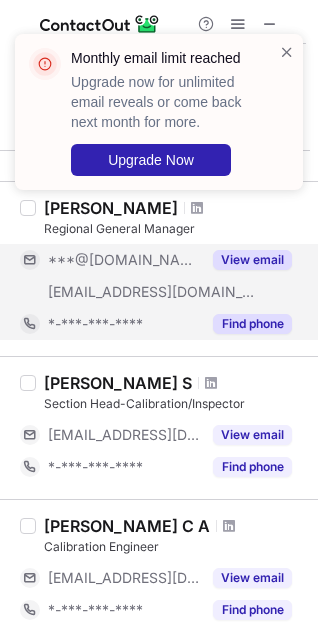 scroll, scrollTop: 0, scrollLeft: 0, axis: both 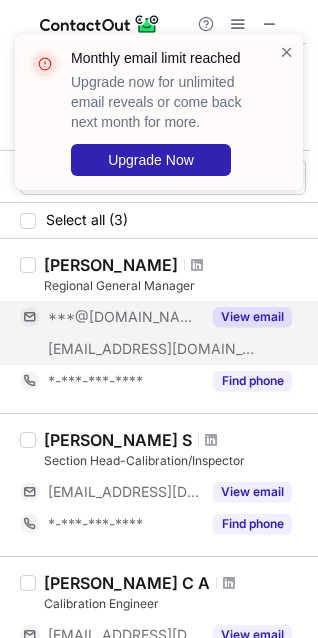 click on "David Robinson" at bounding box center [111, 265] 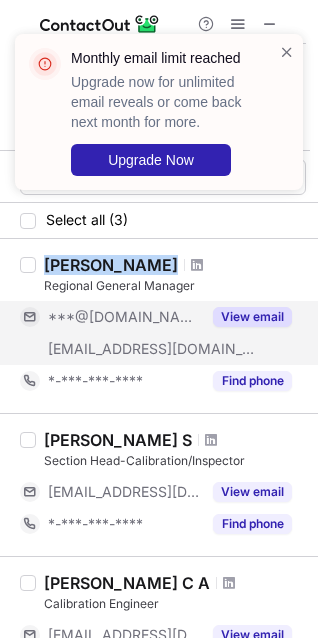 click on "David Robinson" at bounding box center [111, 265] 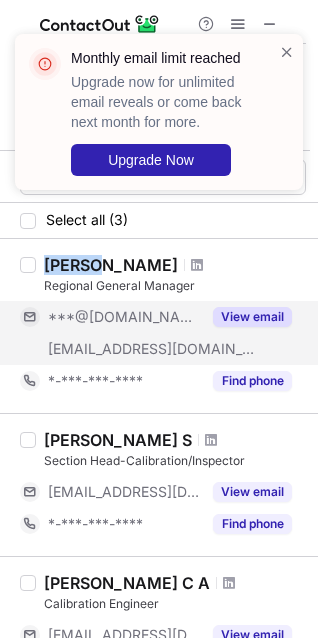 click on "David Robinson" at bounding box center (111, 265) 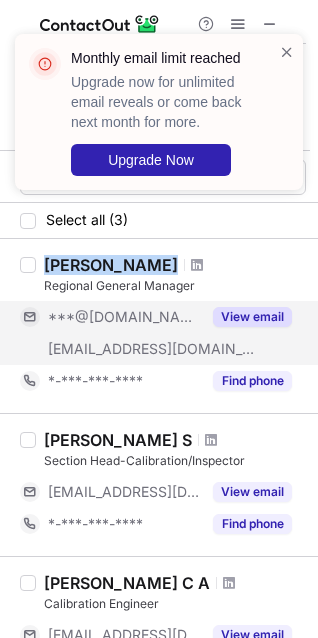 click on "David Robinson" at bounding box center [111, 265] 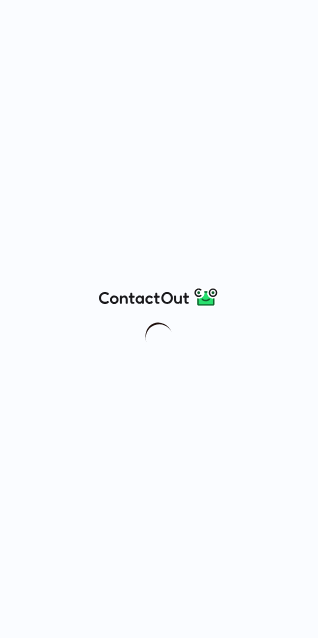 scroll, scrollTop: 0, scrollLeft: 0, axis: both 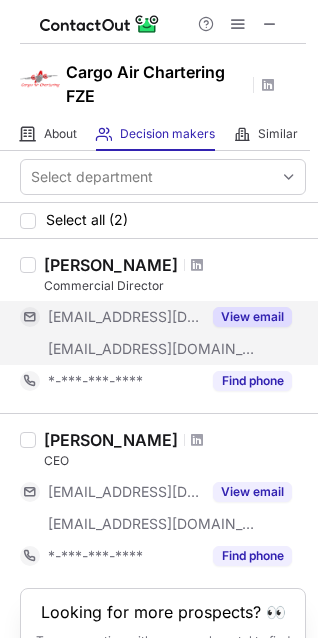 click on "View email" at bounding box center [252, 317] 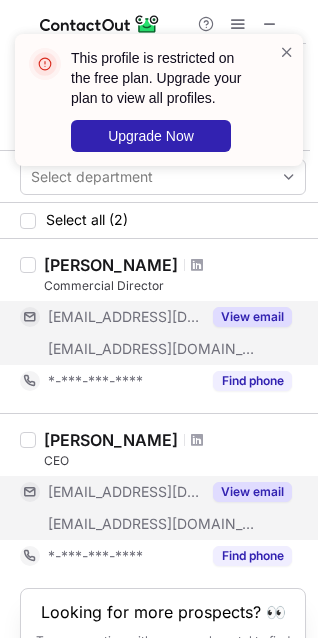 scroll, scrollTop: 121, scrollLeft: 0, axis: vertical 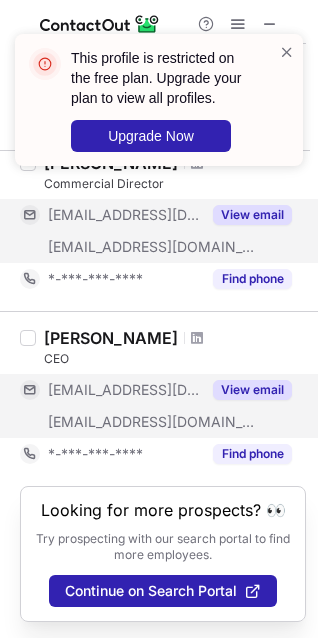click on "View email" at bounding box center (252, 390) 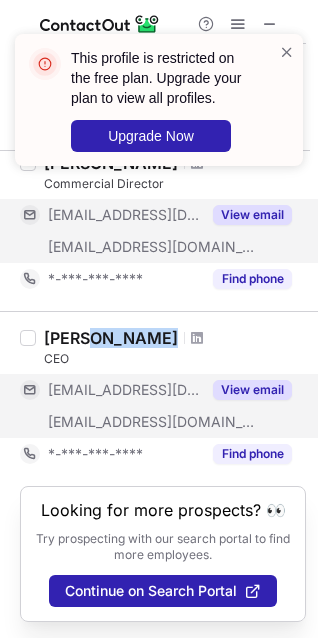 click on "[PERSON_NAME]" at bounding box center (111, 338) 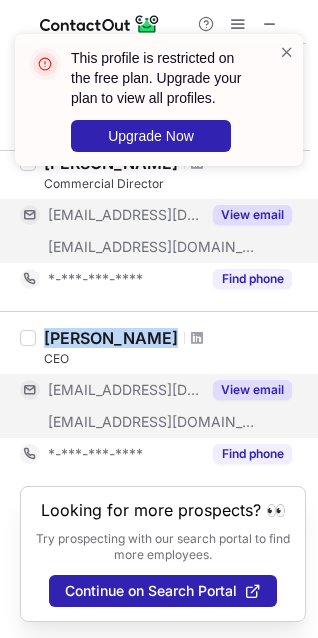 click on "[PERSON_NAME]" at bounding box center (111, 338) 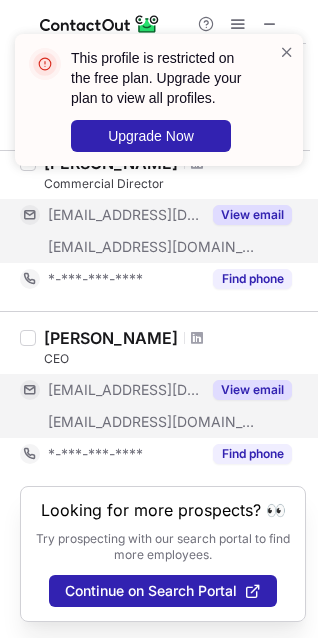 click on "[EMAIL_ADDRESS][DOMAIN_NAME] [EMAIL_ADDRESS][DOMAIN_NAME] View email" at bounding box center [163, 406] 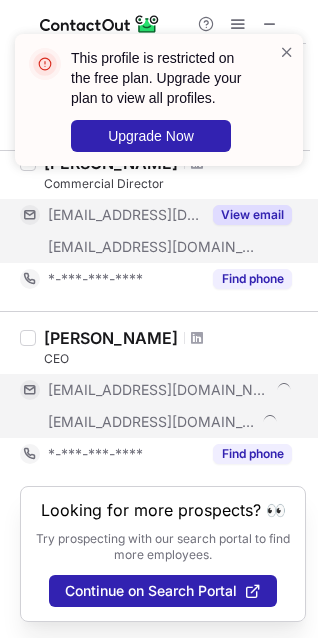 click at bounding box center (270, 419) 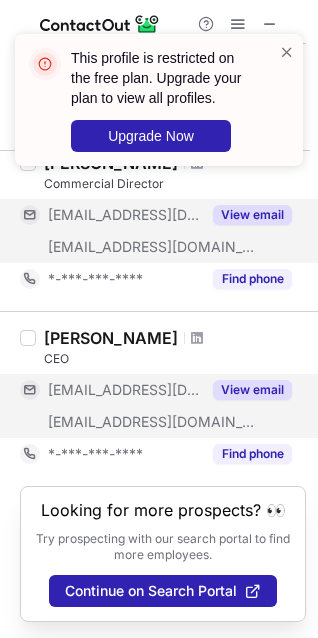 click on "[EMAIL_ADDRESS][DOMAIN_NAME] [EMAIL_ADDRESS][DOMAIN_NAME] View email" at bounding box center (163, 406) 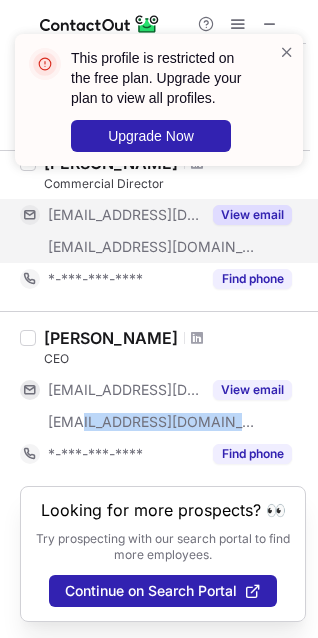copy on "cargoairchartering.aero" 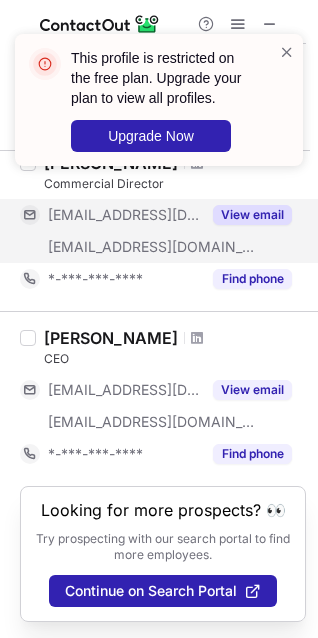 click on "Oleg Medvedev" at bounding box center [111, 338] 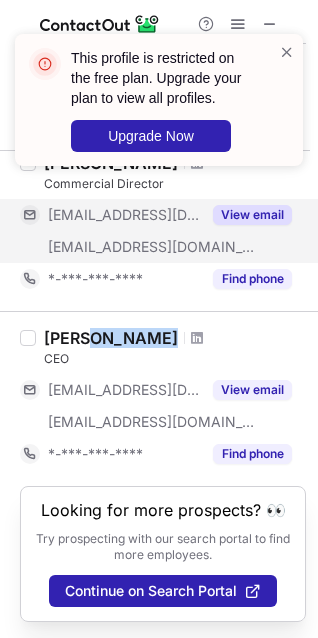 click on "Oleg Medvedev" at bounding box center (111, 338) 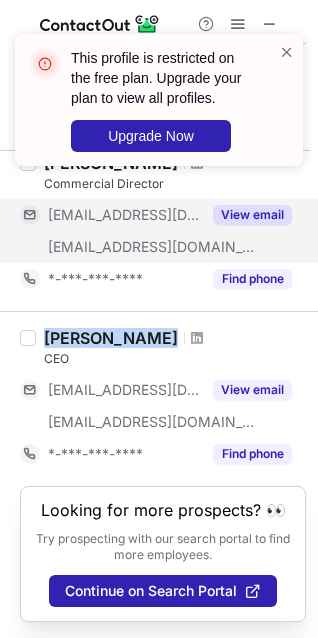 click on "Oleg Medvedev" at bounding box center [111, 338] 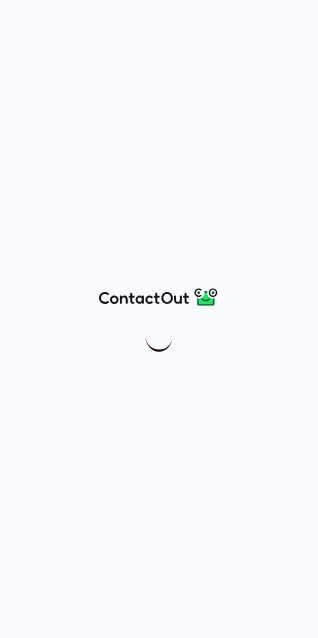 scroll, scrollTop: 0, scrollLeft: 0, axis: both 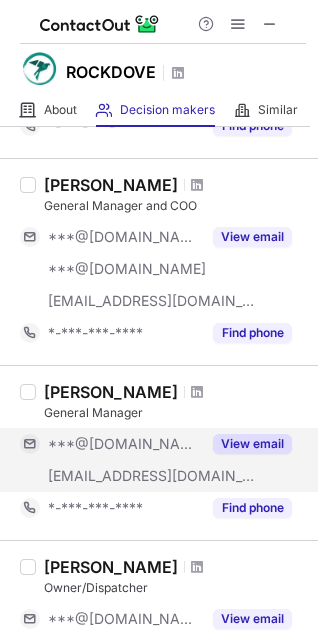 click on "View email" at bounding box center [252, 444] 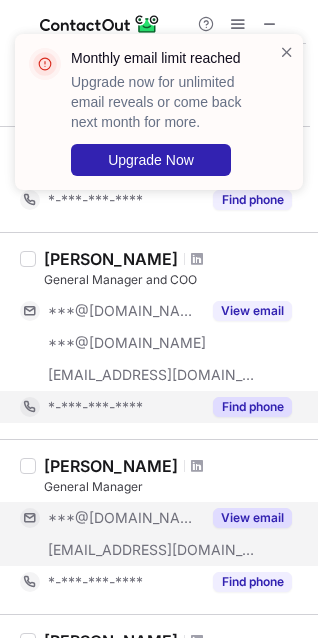 scroll, scrollTop: 105, scrollLeft: 0, axis: vertical 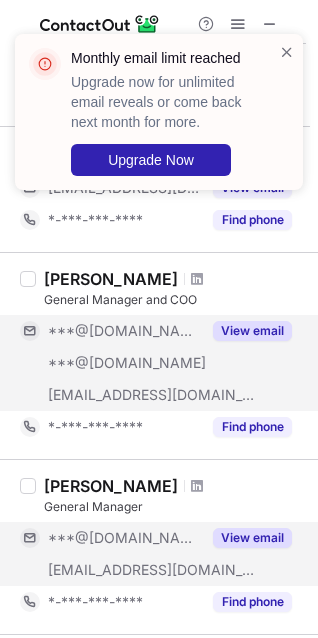 click on "View email" at bounding box center [252, 331] 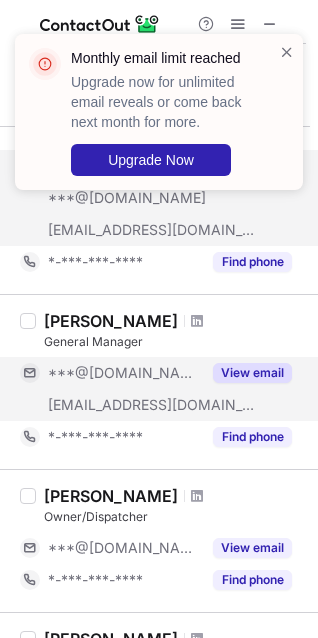 scroll, scrollTop: 275, scrollLeft: 0, axis: vertical 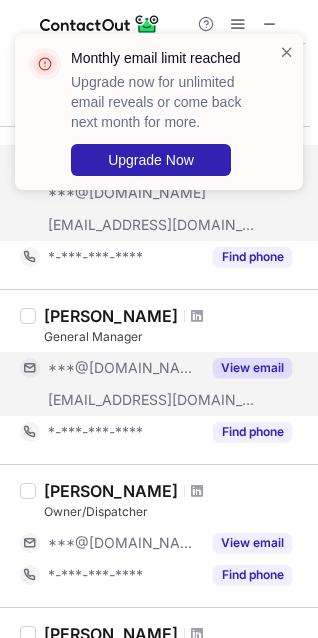 click on "Guhan Chandran" at bounding box center (111, 316) 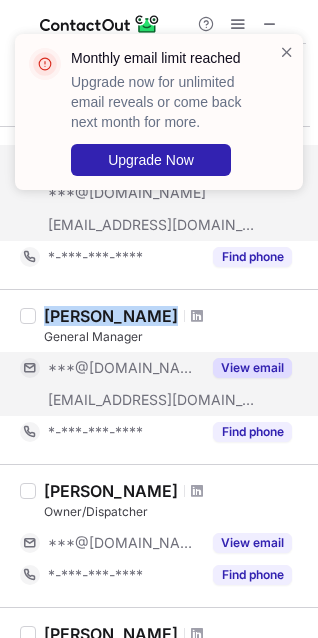 click on "Guhan Chandran" at bounding box center (111, 316) 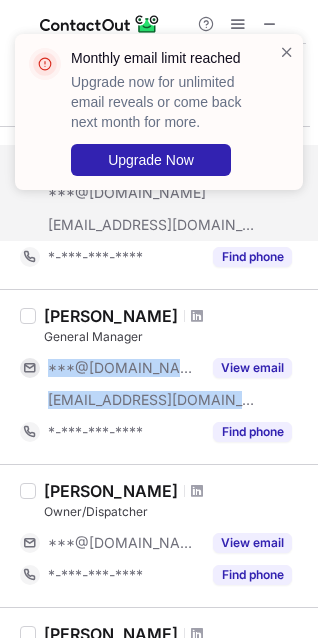 click on "***@gmail.com ***@rockdoveaviation.com View email" at bounding box center [163, 384] 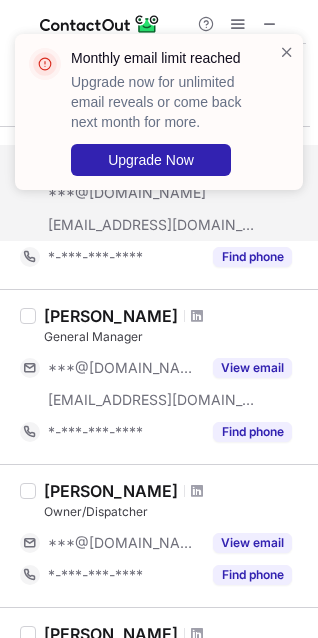 click on "Guhan Chandran" at bounding box center (111, 316) 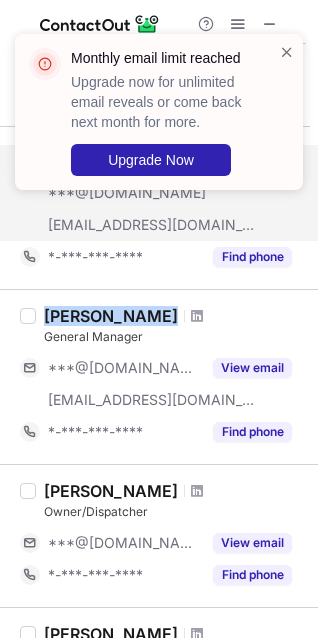 click on "Guhan Chandran" at bounding box center [111, 316] 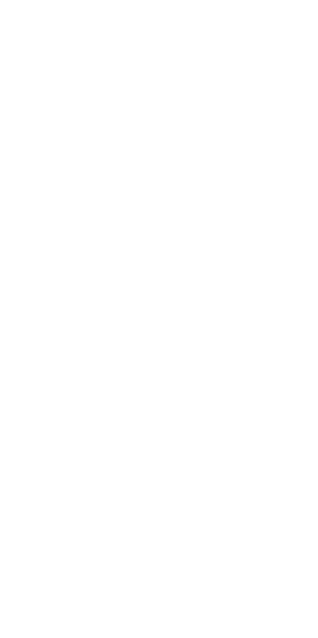scroll, scrollTop: 0, scrollLeft: 0, axis: both 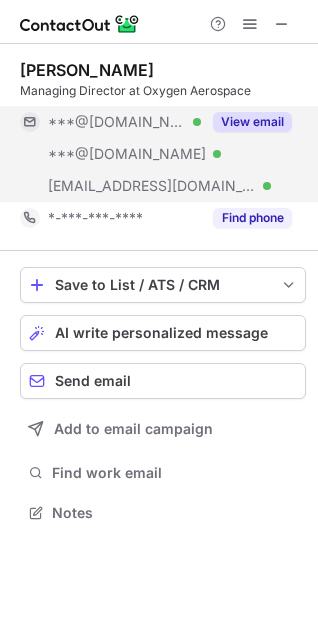 click on "View email" at bounding box center (252, 122) 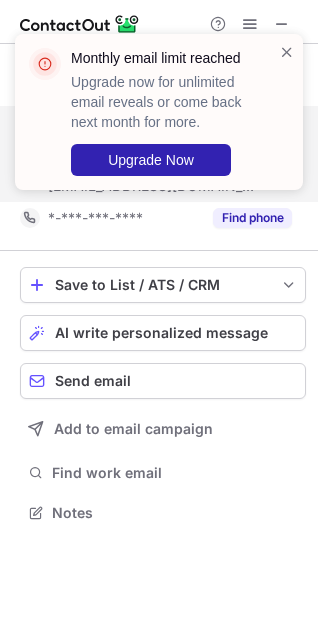 click on "Monthly email limit reached Upgrade now for unlimited email reveals or come back next month for more. Upgrade Now" at bounding box center (159, 112) 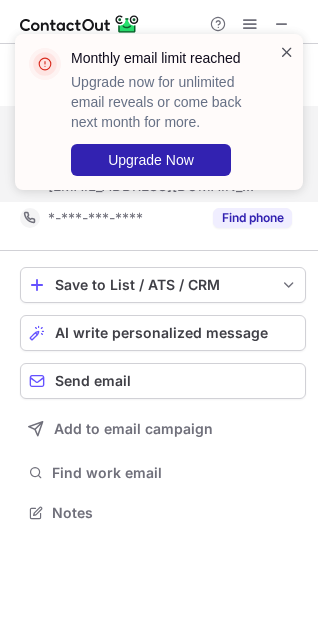 click at bounding box center (287, 52) 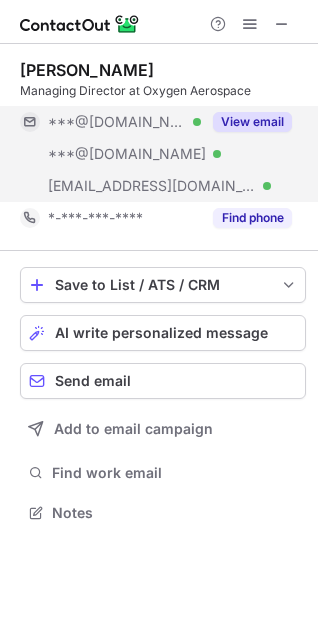 click on "[PERSON_NAME]" at bounding box center (87, 70) 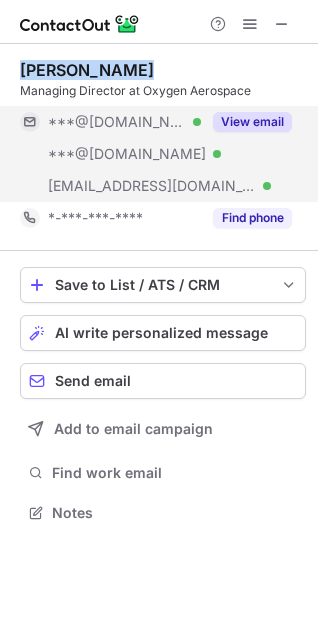 click on "Zulqarnain Siddiq Khan" at bounding box center (87, 70) 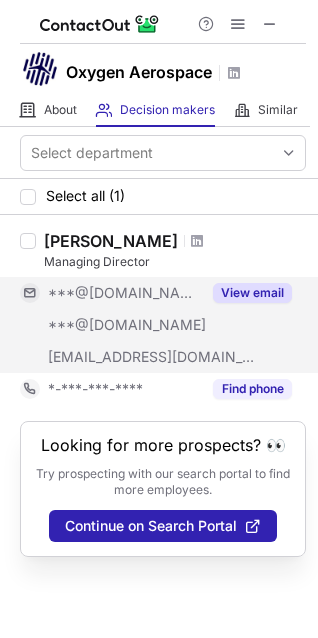 click on "View email" at bounding box center (252, 293) 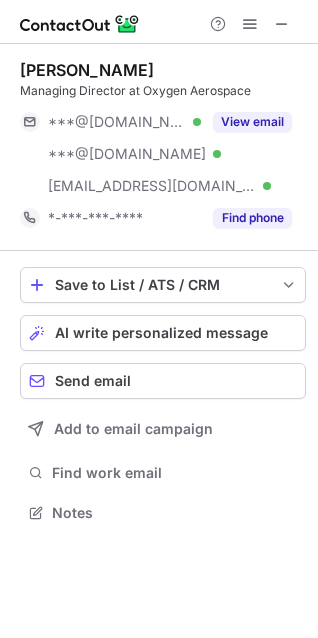 scroll, scrollTop: 10, scrollLeft: 10, axis: both 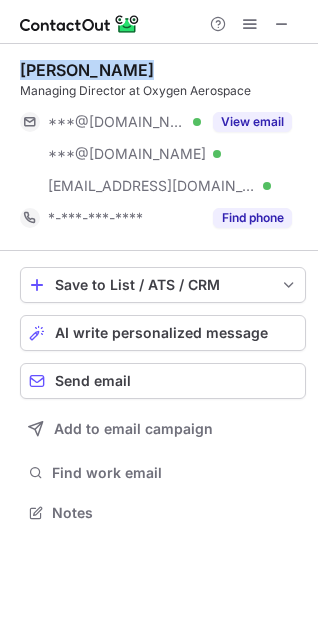 click on "Zulqarnain Siddiq Khan Managing Director at Oxygen Aerospace ***@gmail.com Verified ***@outlook.com Verified ***@oas.aero Verified View email *-***-***-**** Find phone" at bounding box center (163, 147) 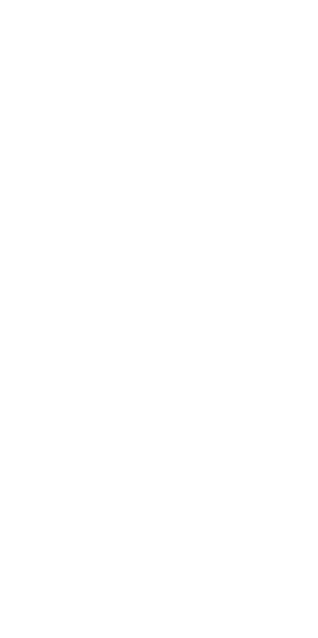 scroll, scrollTop: 0, scrollLeft: 0, axis: both 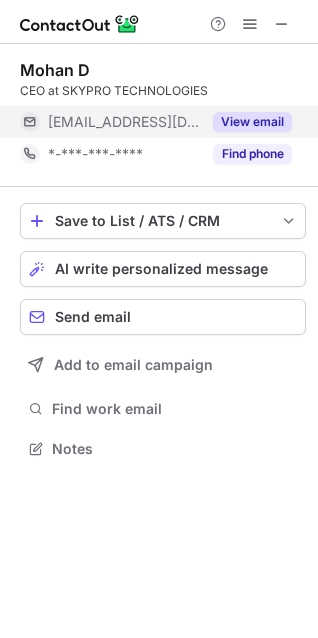 click on "View email" at bounding box center (252, 122) 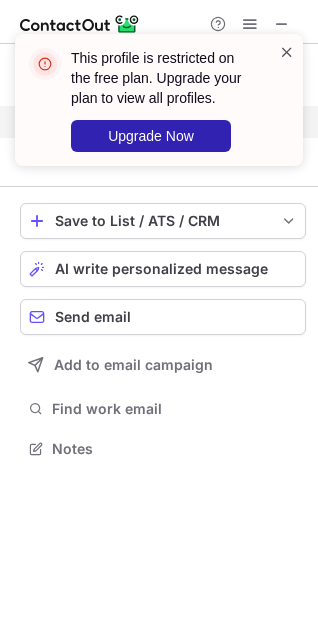 click at bounding box center [287, 52] 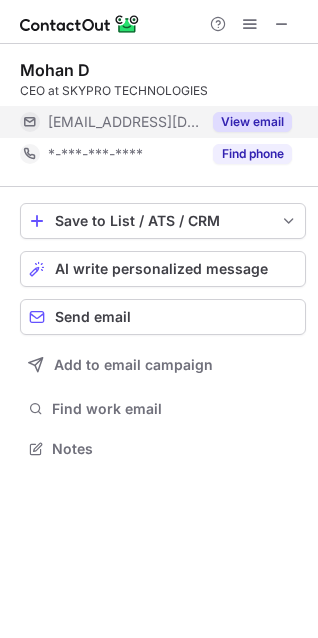 click on "Mohan D" at bounding box center [55, 70] 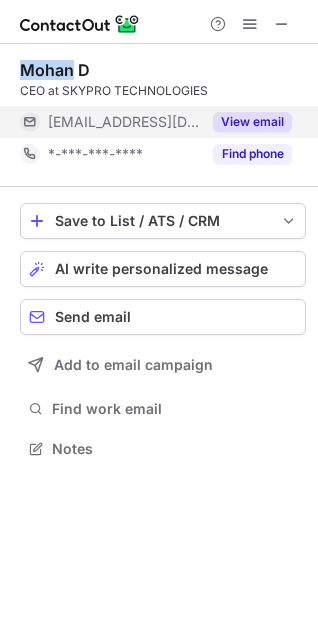 click on "Mohan D" at bounding box center (55, 70) 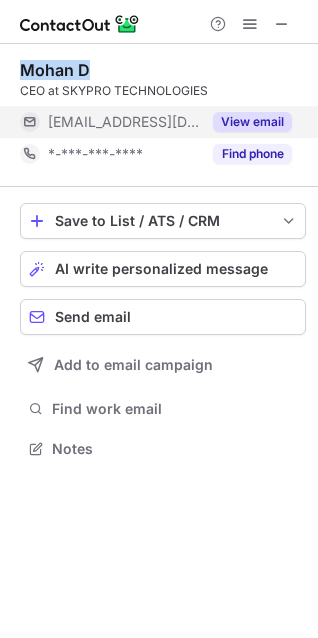 click on "Mohan D" at bounding box center (55, 70) 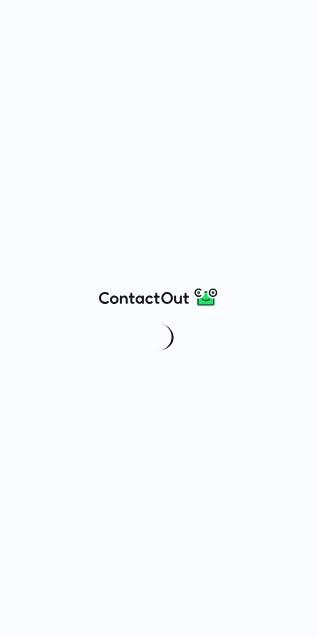 scroll, scrollTop: 0, scrollLeft: 0, axis: both 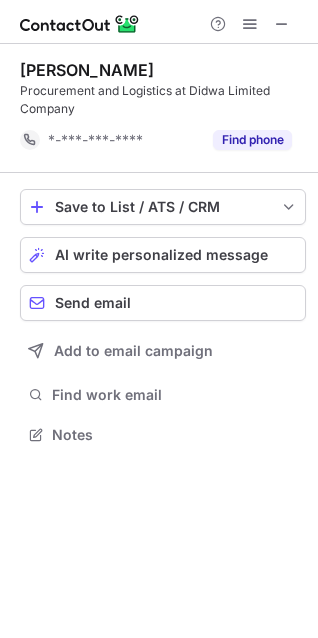 click on "Benjamin kwadjo Oppong" at bounding box center (87, 70) 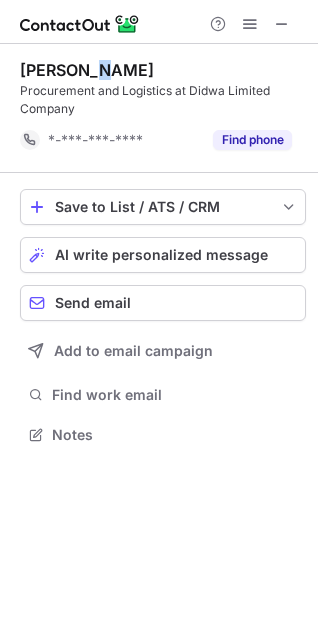 click on "Benjamin kwadjo Oppong" at bounding box center [87, 70] 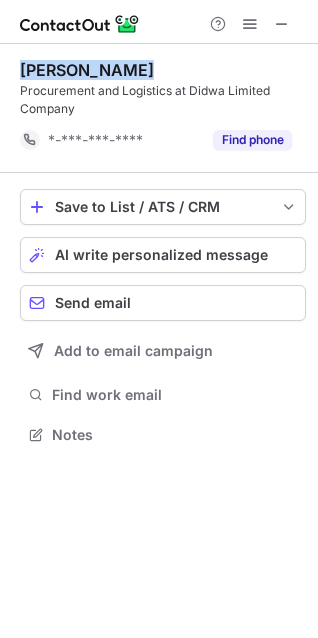 click on "Benjamin kwadjo Oppong" at bounding box center [87, 70] 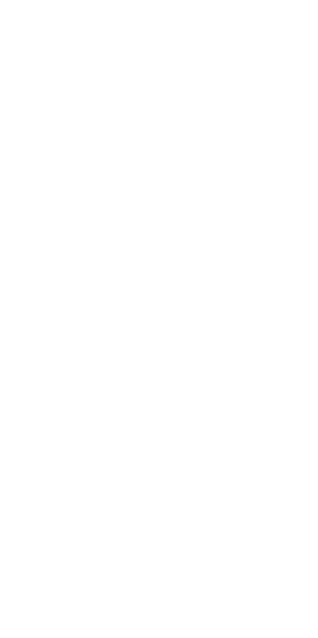 scroll, scrollTop: 0, scrollLeft: 0, axis: both 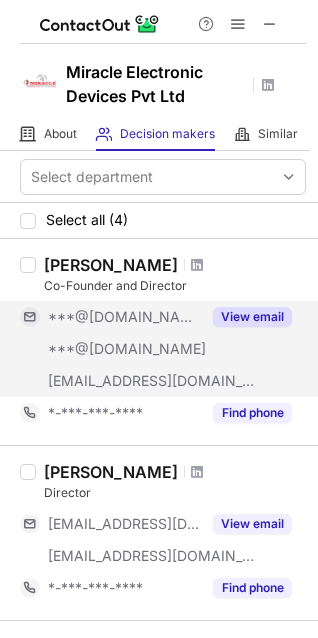 click on "View email" at bounding box center (252, 317) 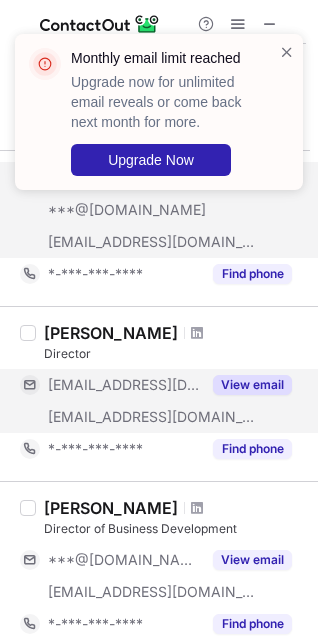 scroll, scrollTop: 140, scrollLeft: 0, axis: vertical 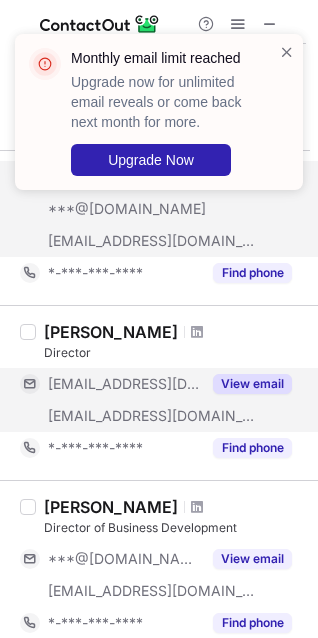 click on "View email" at bounding box center (252, 384) 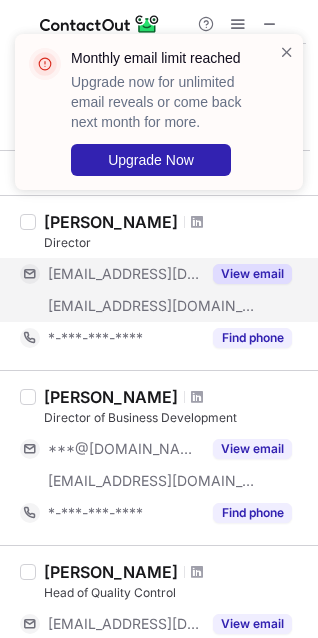 scroll, scrollTop: 253, scrollLeft: 0, axis: vertical 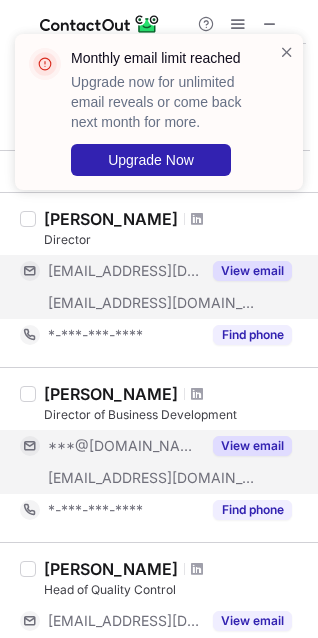 click on "View email" at bounding box center [252, 446] 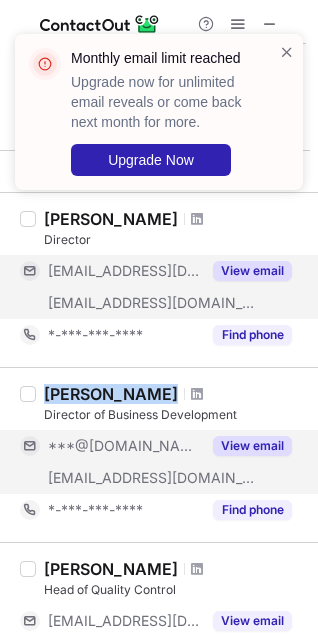 click on "Siddhartha N Vadhar" at bounding box center [111, 394] 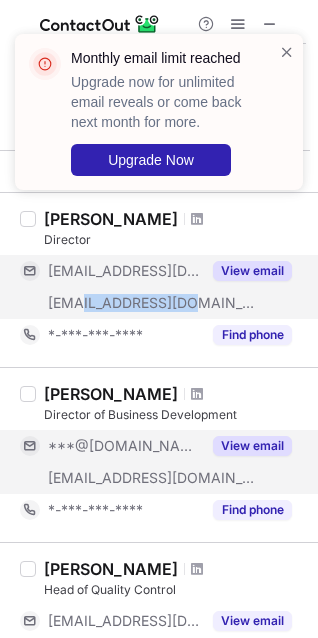 drag, startPoint x: 179, startPoint y: 302, endPoint x: 88, endPoint y: 305, distance: 91.04944 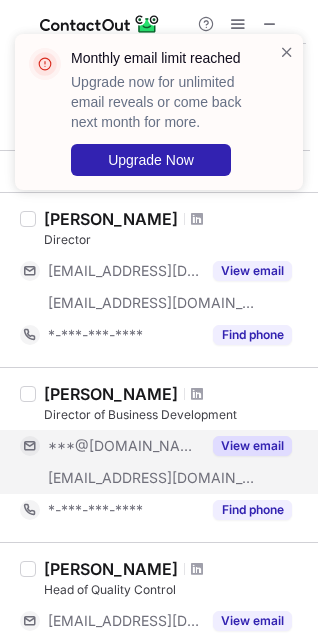 click on "Director of Business Development" at bounding box center [175, 415] 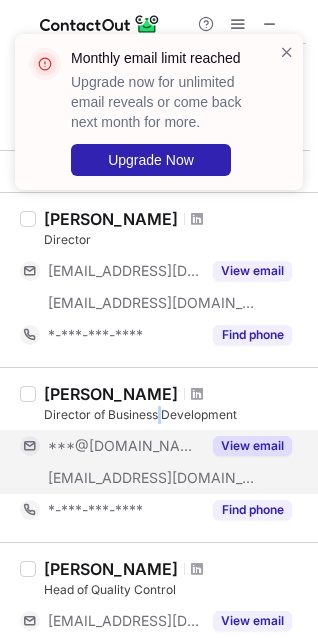 click on "Director of Business Development" at bounding box center [175, 415] 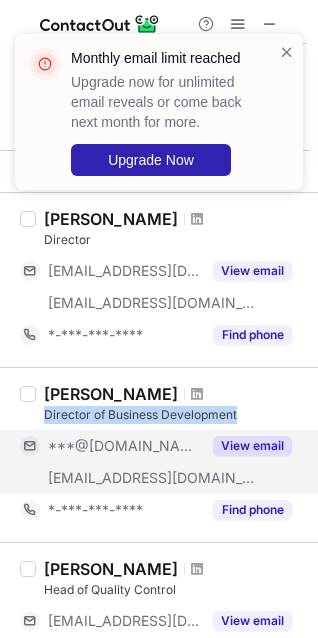 click on "Director of Business Development" at bounding box center (175, 415) 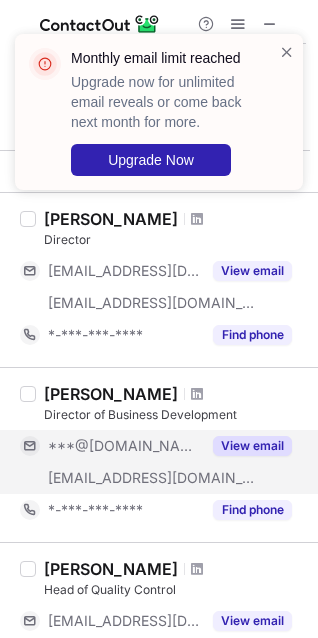 click on "Siddhartha N Vadhar Director of Business Development ***@gmail.com ***@miracle.net.in View email *-***-***-**** Find phone" at bounding box center [159, 454] 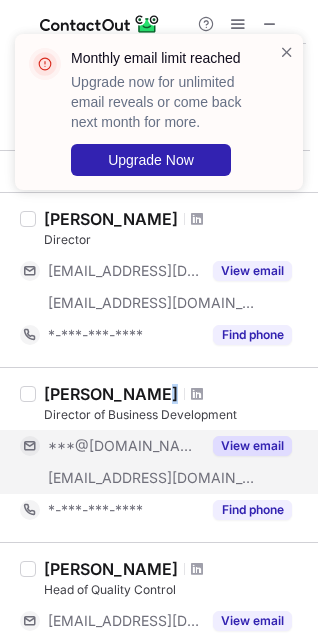 click on "Siddhartha N Vadhar Director of Business Development ***@gmail.com ***@miracle.net.in View email *-***-***-**** Find phone" at bounding box center (159, 454) 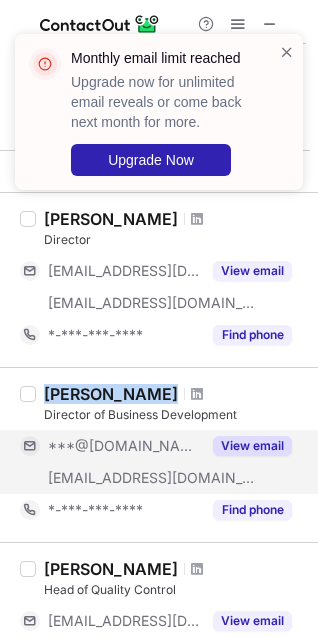 click on "Siddhartha N Vadhar Director of Business Development ***@gmail.com ***@miracle.net.in View email *-***-***-**** Find phone" at bounding box center [159, 454] 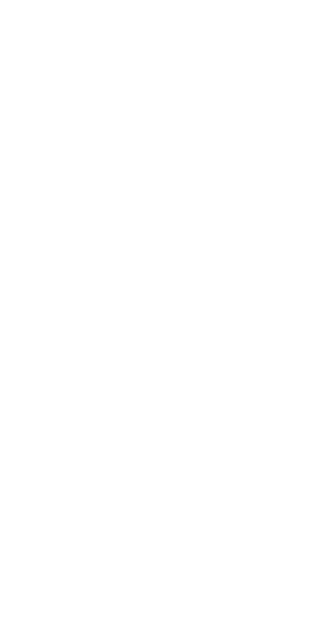 scroll, scrollTop: 0, scrollLeft: 0, axis: both 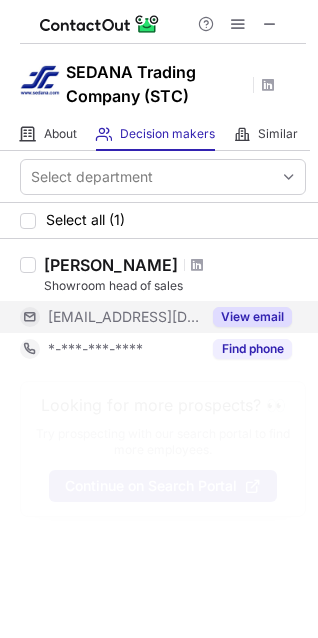 click on "View email" at bounding box center (252, 317) 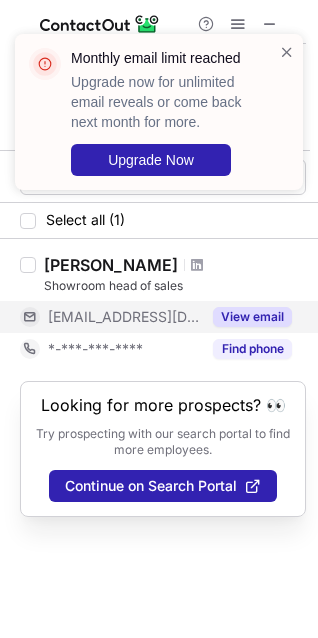 click on "Razmik Yapoujyan" at bounding box center [111, 265] 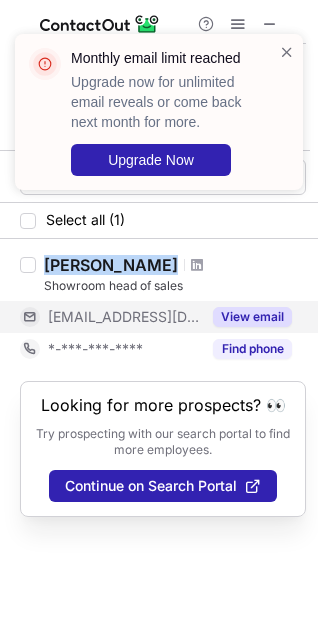 click on "Razmik Yapoujyan" at bounding box center (111, 265) 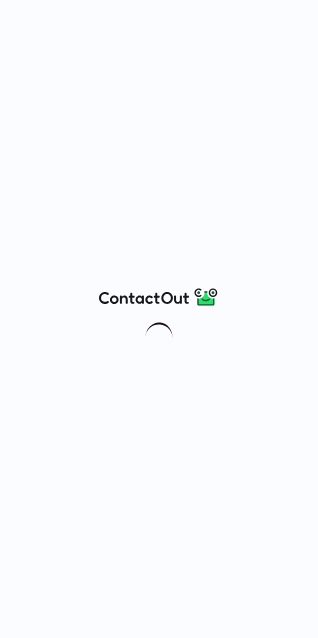 scroll, scrollTop: 0, scrollLeft: 0, axis: both 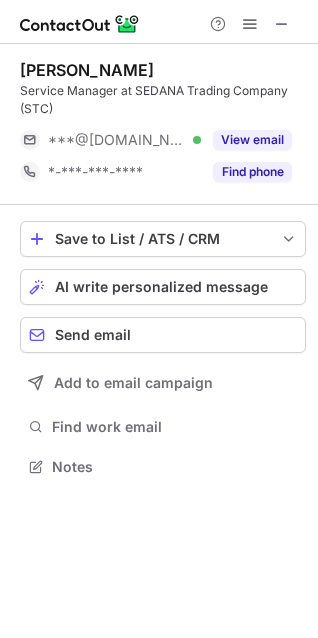 click on "[PERSON_NAME] Service Manager at SEDANA Trading Company (STC) ***@[DOMAIN_NAME] Verified View email *-***-***-**** Find phone" at bounding box center [163, 124] 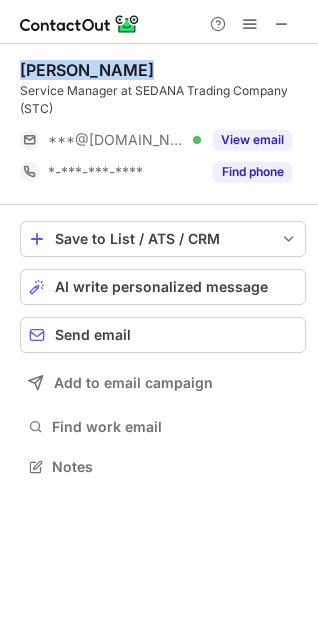 click on "Hagop Allekian Service Manager at SEDANA Trading Company (STC) ***@gmail.com Verified View email *-***-***-**** Find phone" at bounding box center [163, 124] 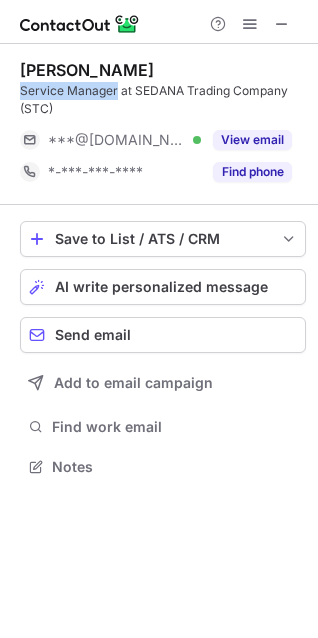 drag, startPoint x: 116, startPoint y: 88, endPoint x: 21, endPoint y: 87, distance: 95.005264 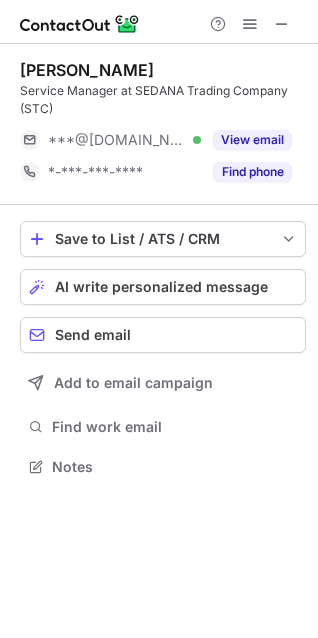 click on "Hagop Allekian" at bounding box center [87, 70] 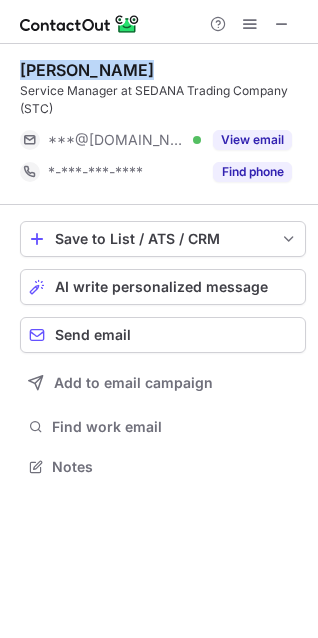 click on "Hagop Allekian" at bounding box center (87, 70) 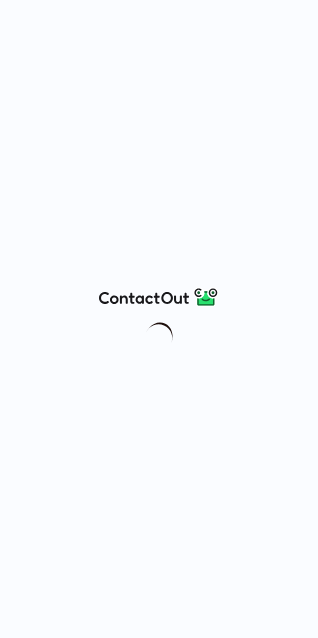 scroll, scrollTop: 0, scrollLeft: 0, axis: both 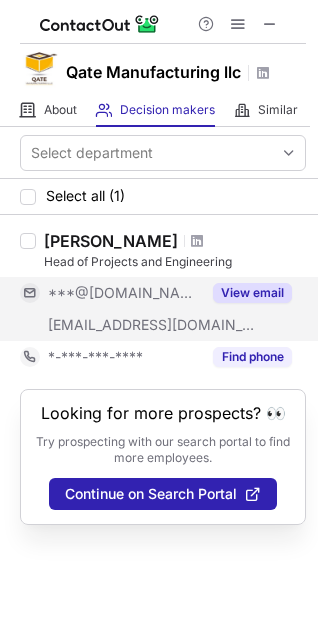 click on "View email" at bounding box center [252, 293] 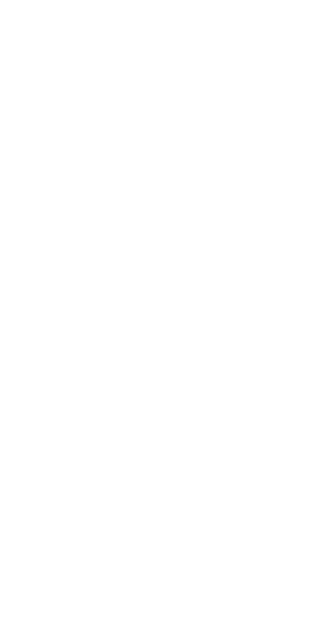 scroll, scrollTop: 0, scrollLeft: 0, axis: both 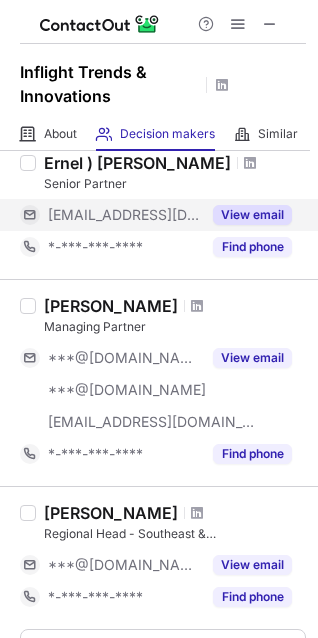 click on "View email" at bounding box center (252, 215) 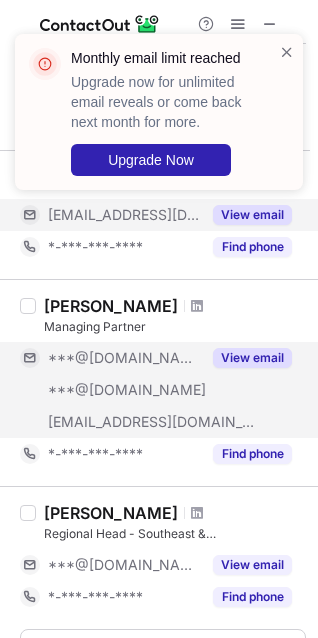 click on "View email" at bounding box center (252, 358) 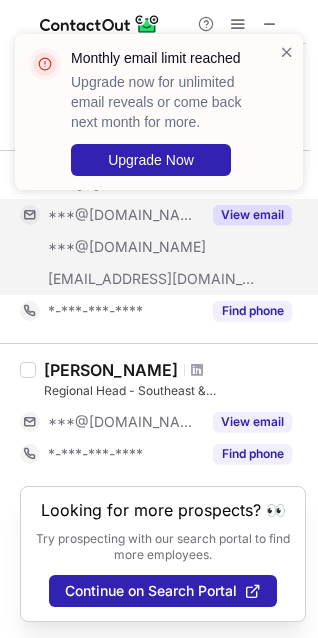 scroll, scrollTop: 0, scrollLeft: 0, axis: both 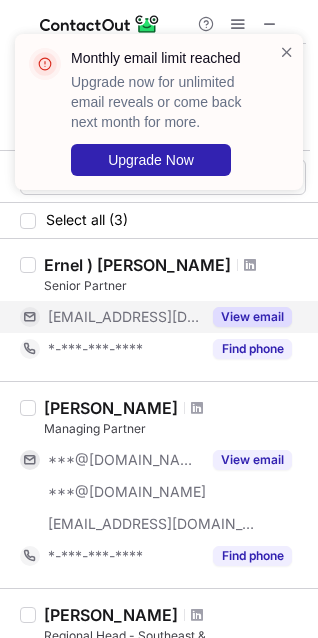 click on "Ernel ) Eugenio" at bounding box center (137, 265) 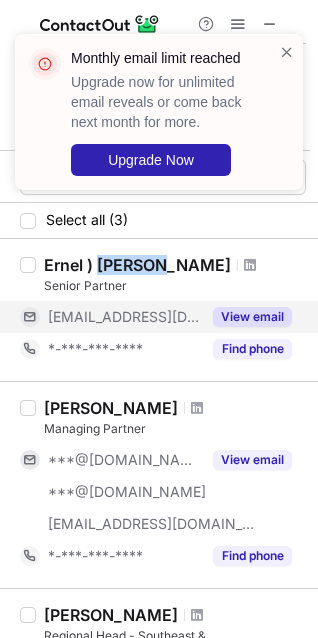 click on "Ernel ) Eugenio" at bounding box center (137, 265) 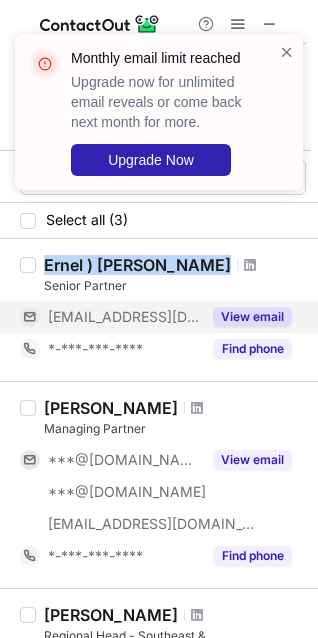 click on "Ernel ) Eugenio" at bounding box center (137, 265) 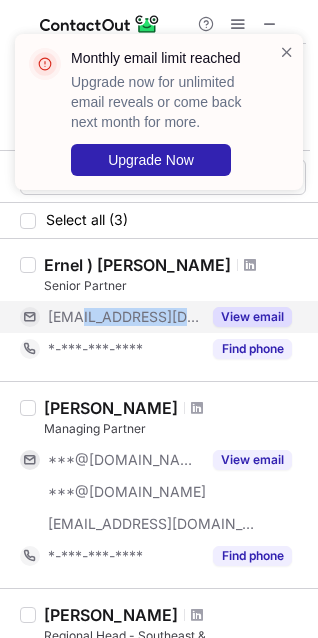 drag, startPoint x: 199, startPoint y: 317, endPoint x: 83, endPoint y: 326, distance: 116.34862 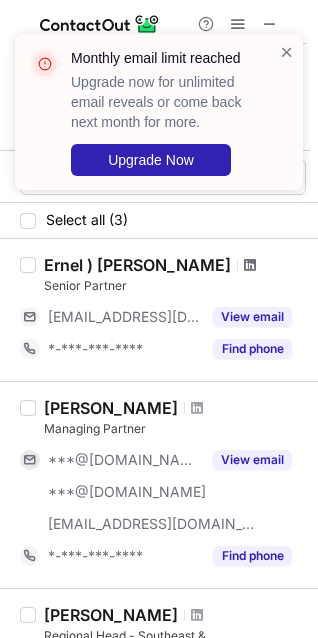 click at bounding box center [250, 265] 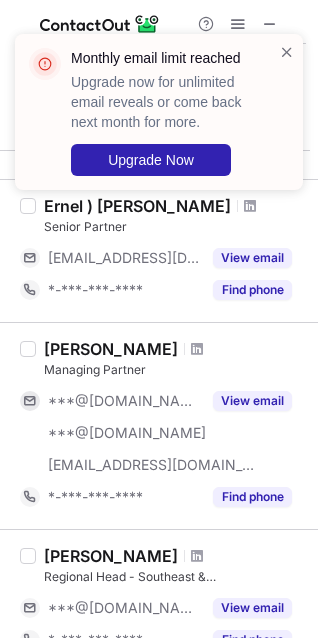 scroll, scrollTop: 60, scrollLeft: 0, axis: vertical 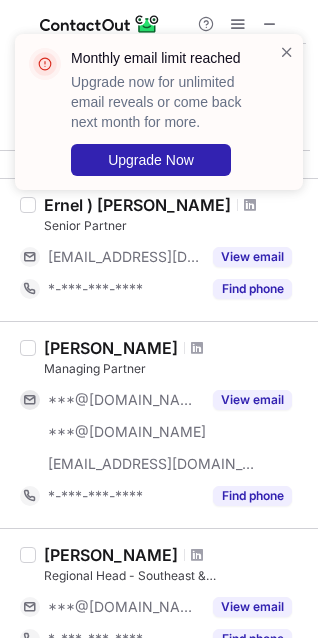 click on "Alvin Borromeo" at bounding box center [111, 348] 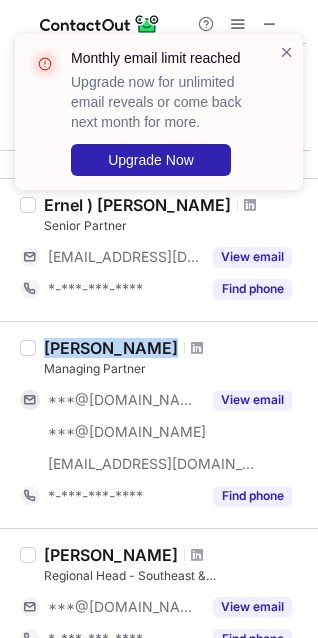 click on "Alvin Borromeo" at bounding box center [111, 348] 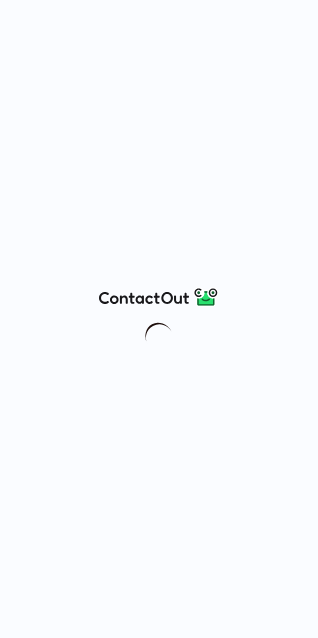 scroll, scrollTop: 0, scrollLeft: 0, axis: both 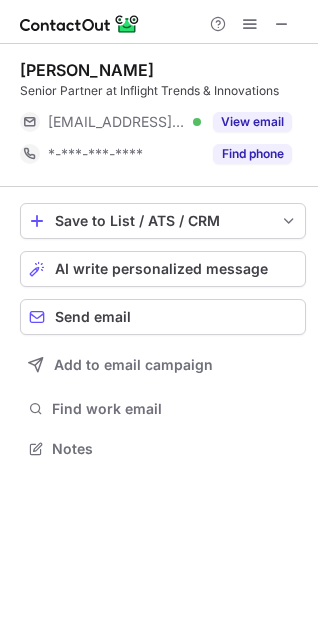 click on "[PERSON_NAME]" at bounding box center [163, 70] 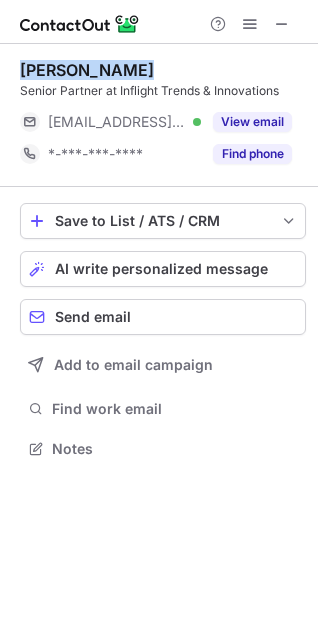 click on "[PERSON_NAME]" at bounding box center [163, 70] 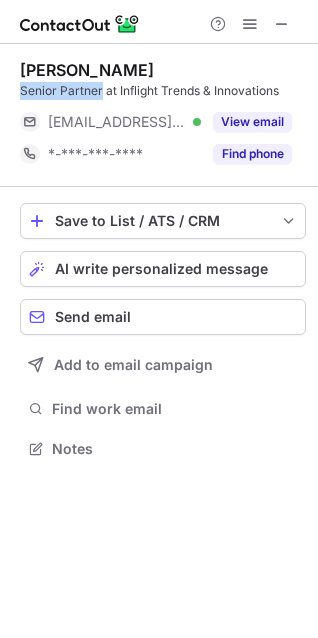 drag, startPoint x: 101, startPoint y: 86, endPoint x: 22, endPoint y: 87, distance: 79.00633 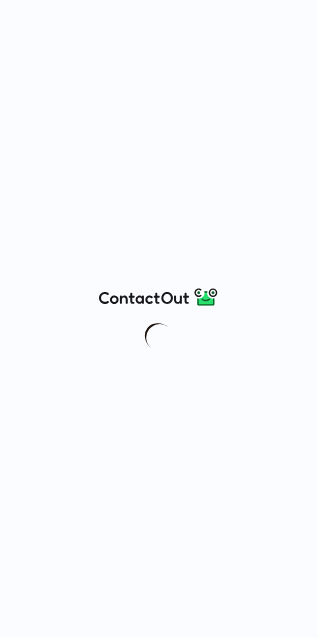 scroll, scrollTop: 0, scrollLeft: 0, axis: both 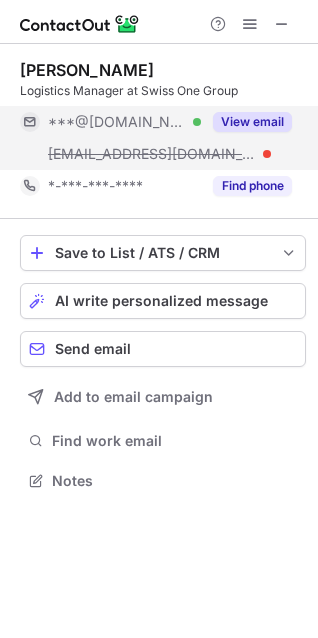 click on "View email" at bounding box center [246, 122] 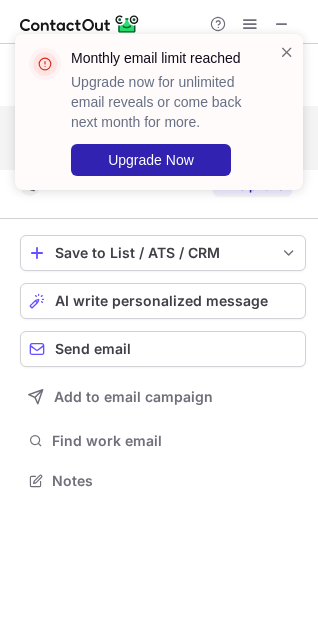 click on "Monthly email limit reached Upgrade now for unlimited email reveals or come back next month for more. Upgrade Now" at bounding box center (159, 112) 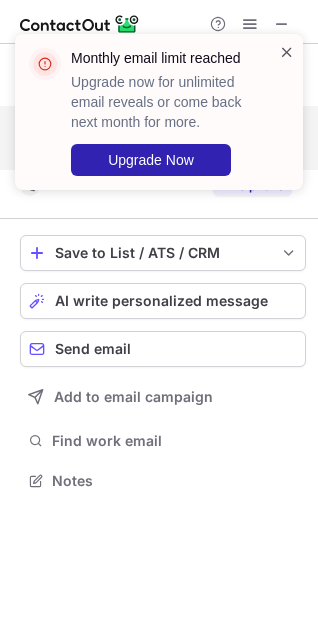click at bounding box center (287, 52) 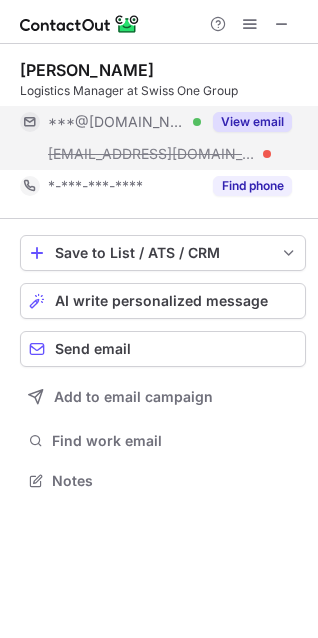 click on "ARSHAD HUSSAIN" at bounding box center (87, 70) 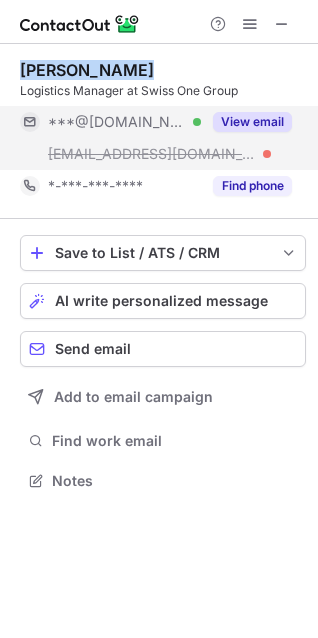 click on "ARSHAD HUSSAIN" at bounding box center [87, 70] 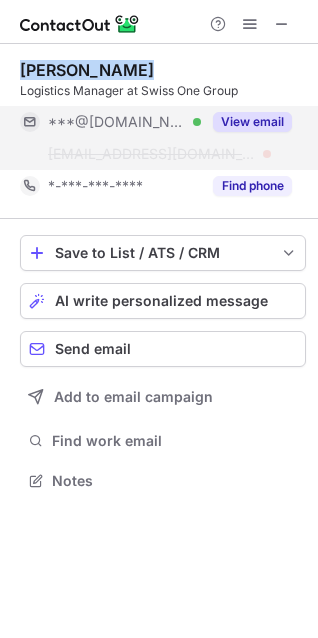 copy on "ARSHAD HUSSAIN" 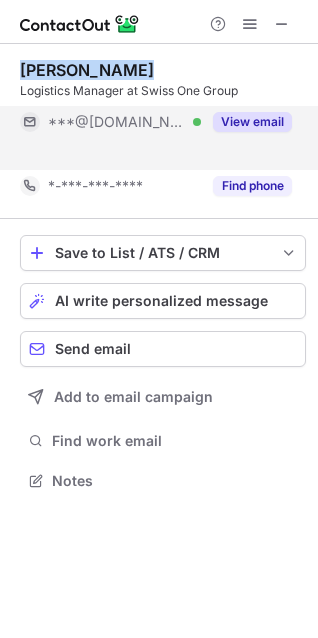 scroll, scrollTop: 435, scrollLeft: 318, axis: both 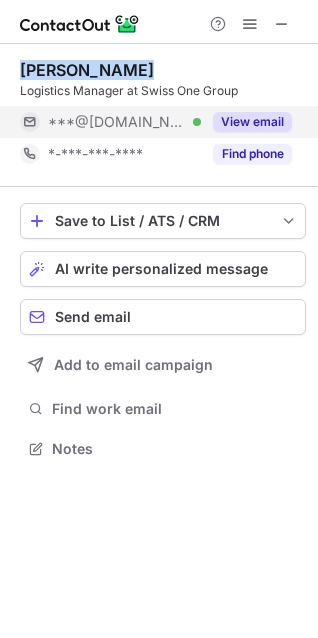 copy on "ARSHAD HUSSAIN" 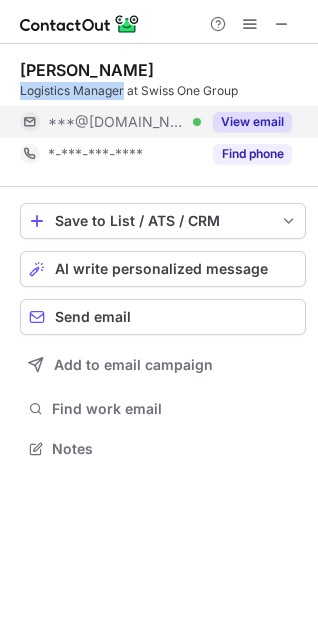drag, startPoint x: 122, startPoint y: 89, endPoint x: 20, endPoint y: 94, distance: 102.122475 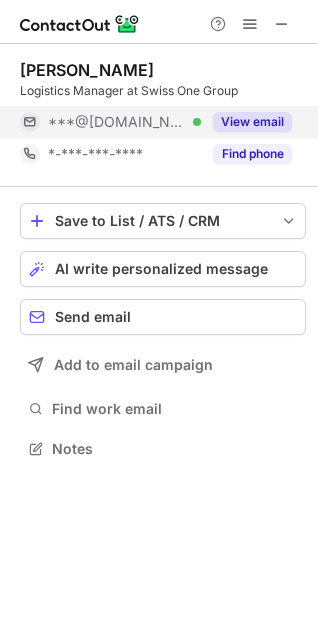 click on "ARSHAD HUSSAIN" at bounding box center [87, 70] 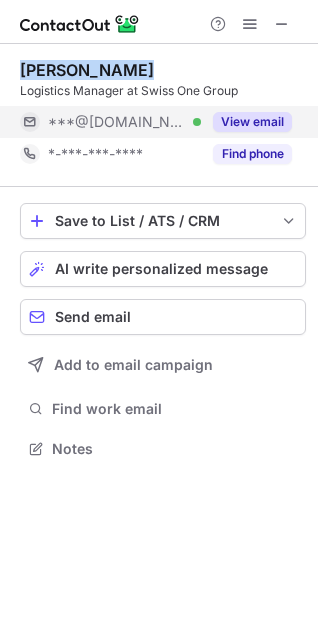 click on "ARSHAD HUSSAIN" at bounding box center (87, 70) 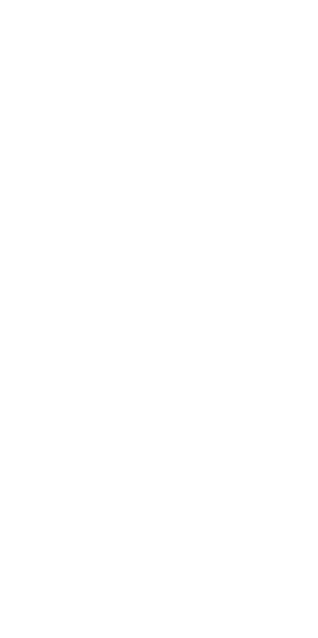 scroll, scrollTop: 0, scrollLeft: 0, axis: both 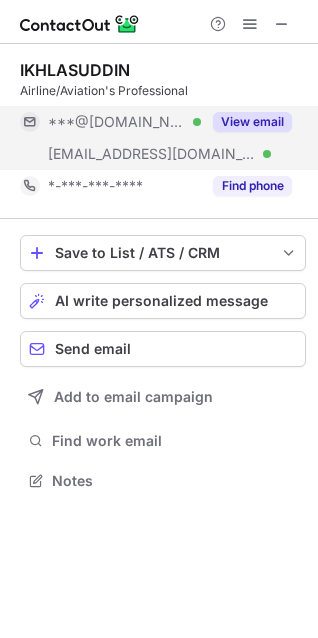 click on "View email" at bounding box center [252, 122] 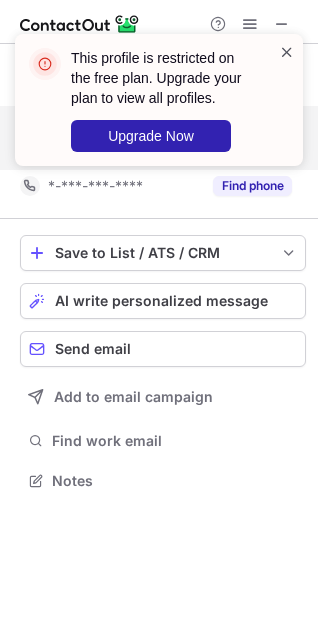 click at bounding box center (287, 52) 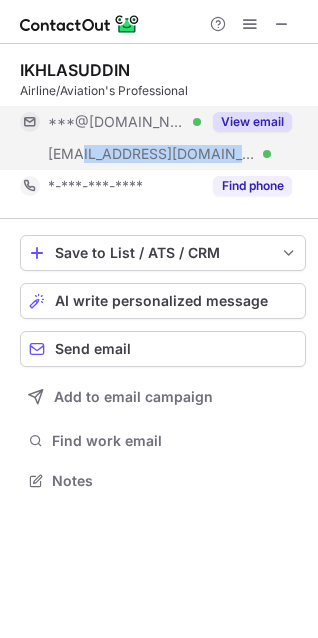 drag, startPoint x: 224, startPoint y: 154, endPoint x: 82, endPoint y: 154, distance: 142 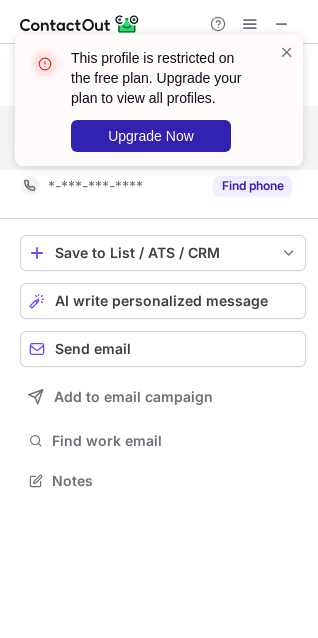 copy on "avizoneaviation.com" 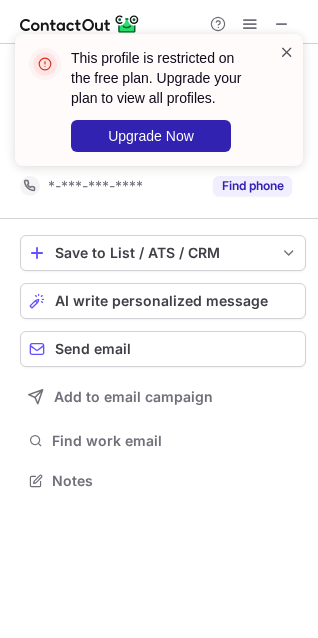 click at bounding box center (287, 52) 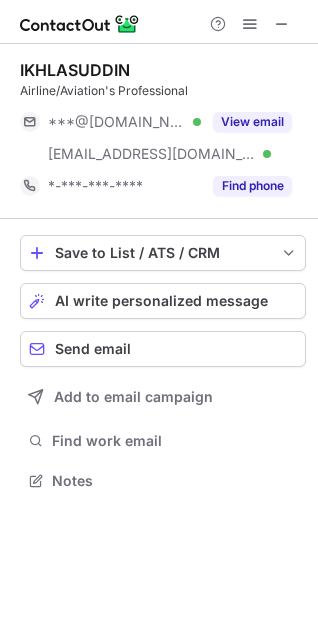 click on "IKHLASUDDIN" at bounding box center [75, 70] 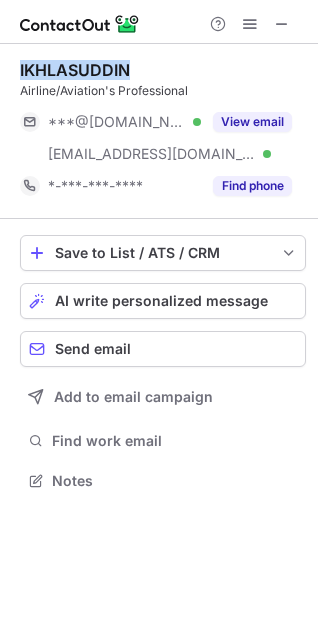click on "IKHLASUDDIN" at bounding box center [75, 70] 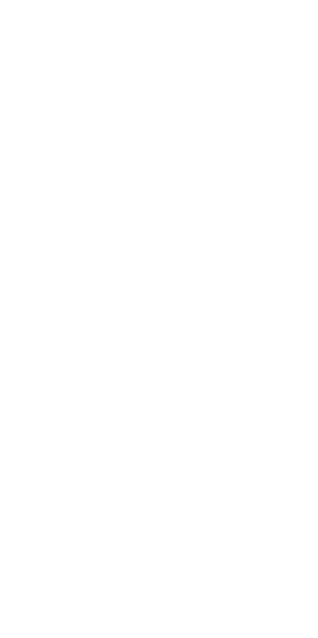 scroll, scrollTop: 0, scrollLeft: 0, axis: both 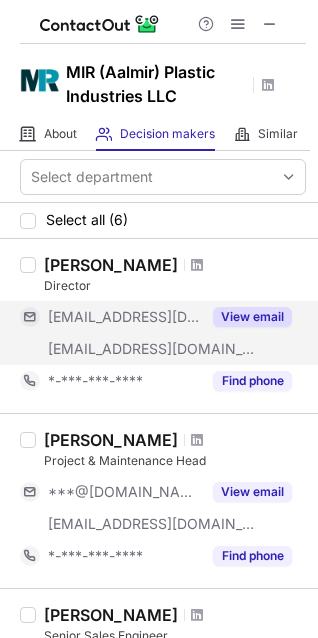 click on "View email" at bounding box center (252, 317) 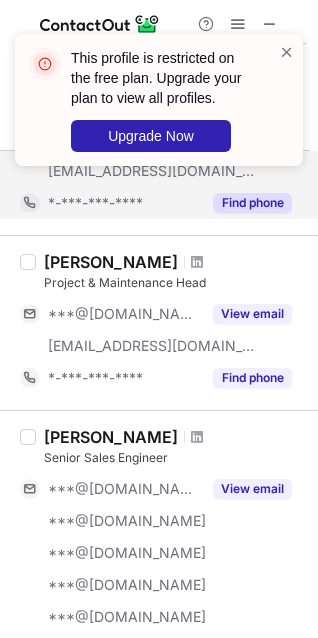 scroll, scrollTop: 180, scrollLeft: 0, axis: vertical 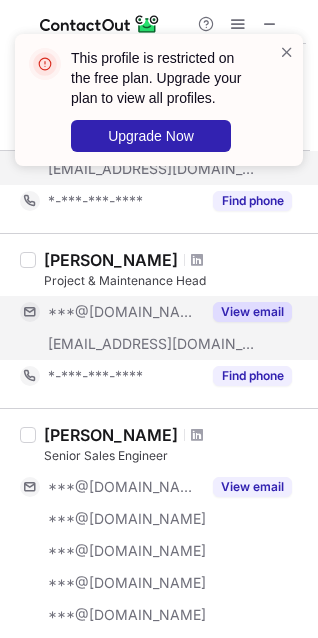 click on "View email" at bounding box center (252, 312) 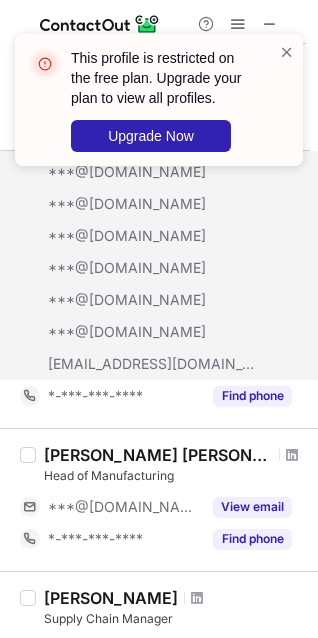 scroll, scrollTop: 533, scrollLeft: 0, axis: vertical 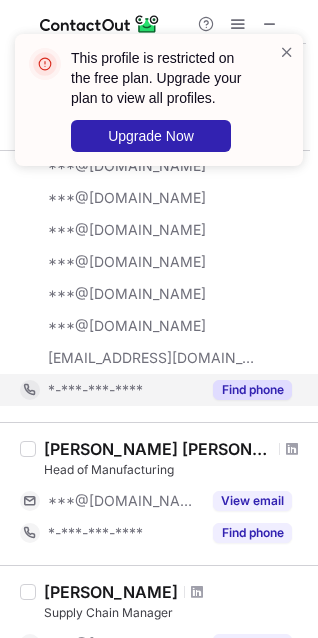 click on "Find phone" at bounding box center [252, 390] 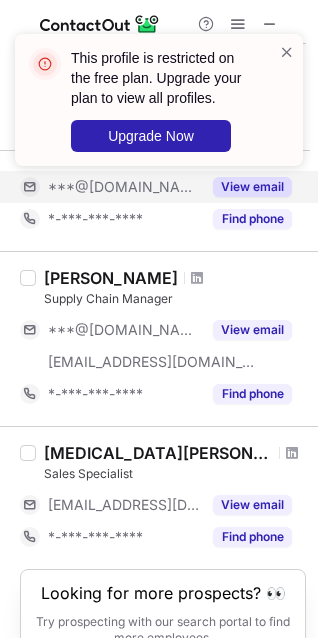 scroll, scrollTop: 783, scrollLeft: 0, axis: vertical 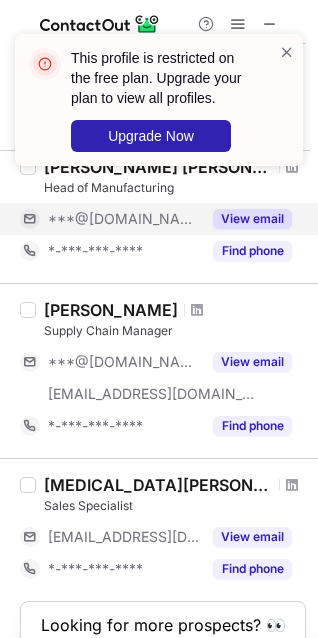 click on "View email" at bounding box center [252, 362] 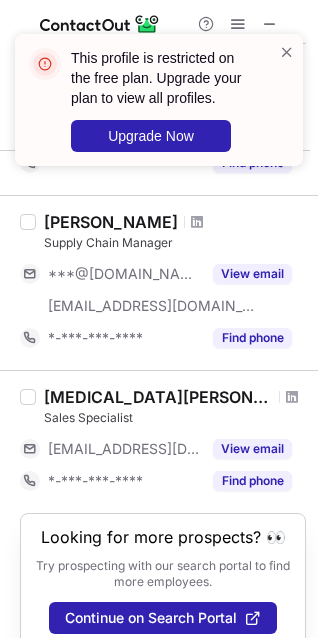 scroll, scrollTop: 917, scrollLeft: 0, axis: vertical 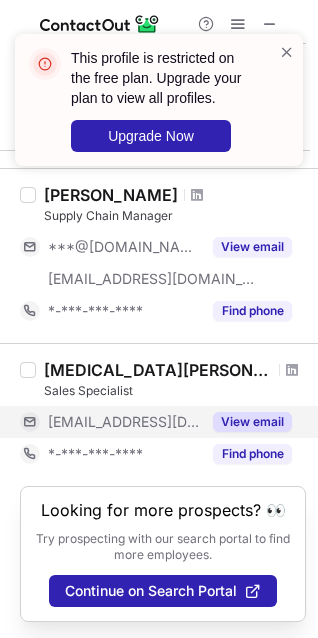 click on "View email" at bounding box center [246, 422] 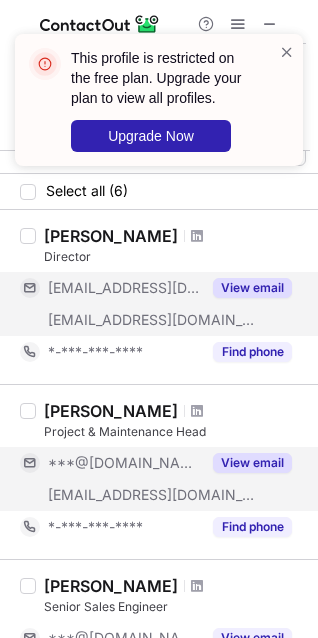 scroll, scrollTop: 0, scrollLeft: 0, axis: both 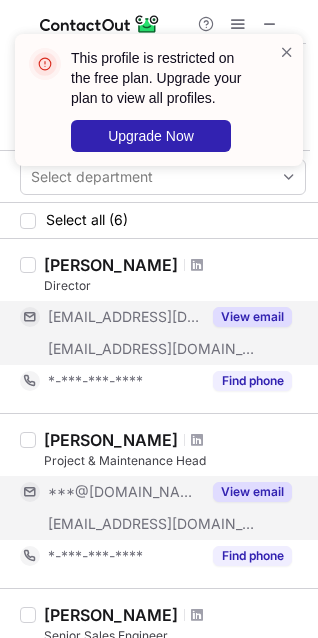 click on "Amir Sarmad" at bounding box center (111, 265) 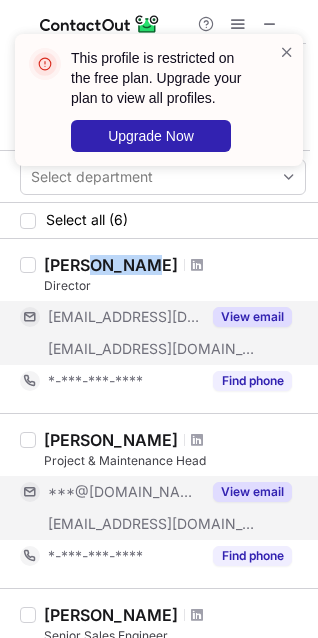 click on "Amir Sarmad" at bounding box center (111, 265) 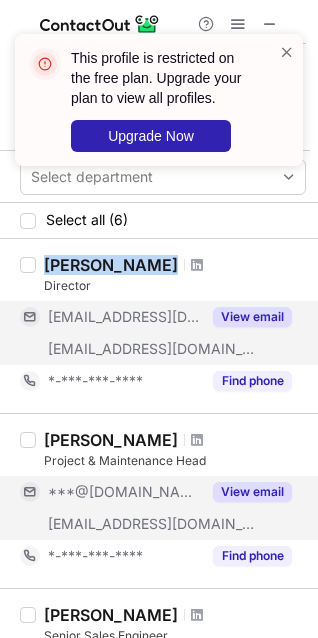 click on "Amir Sarmad" at bounding box center [111, 265] 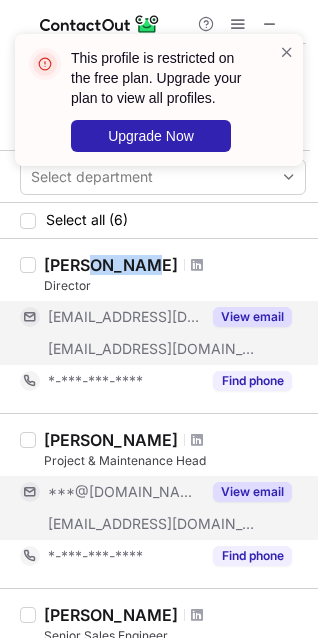 click on "Amir Sarmad" at bounding box center [111, 265] 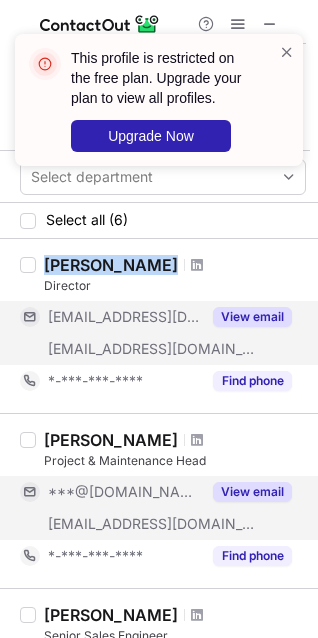 click on "Amir Sarmad" at bounding box center [111, 265] 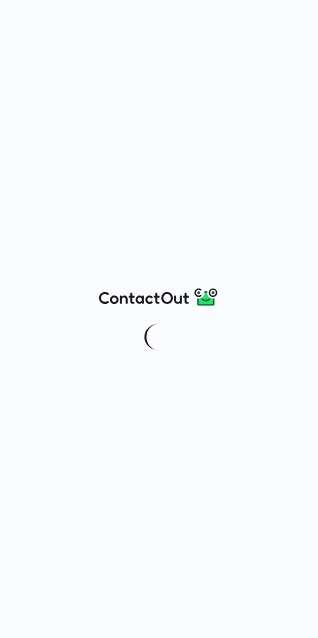 scroll, scrollTop: 0, scrollLeft: 0, axis: both 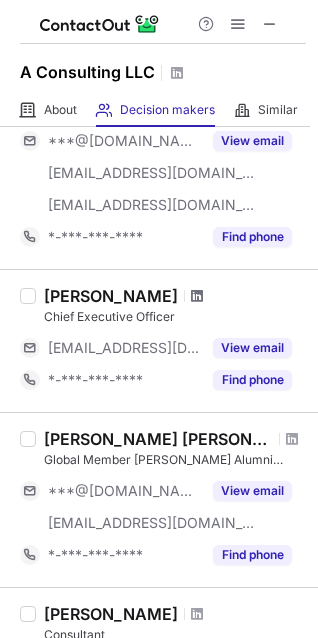 click at bounding box center (197, 296) 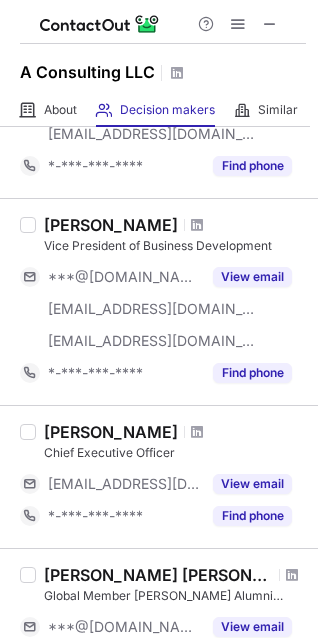 scroll, scrollTop: 746, scrollLeft: 0, axis: vertical 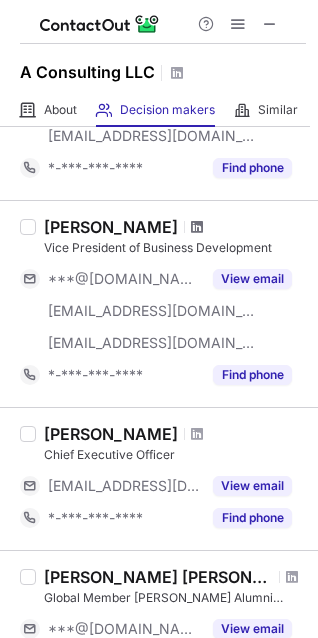 click at bounding box center [197, 227] 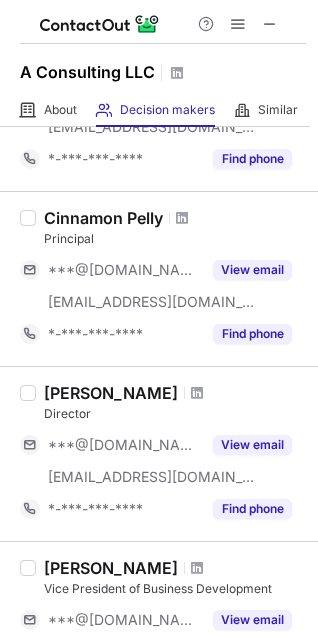 scroll, scrollTop: 394, scrollLeft: 0, axis: vertical 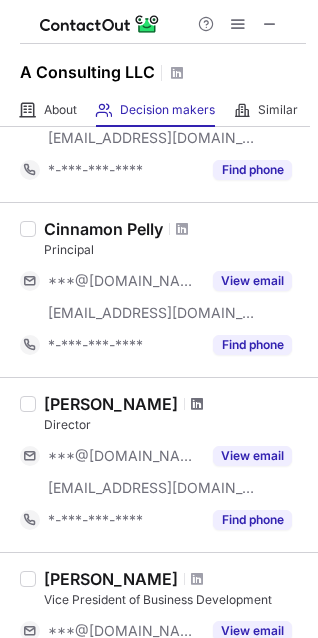 click at bounding box center [197, 404] 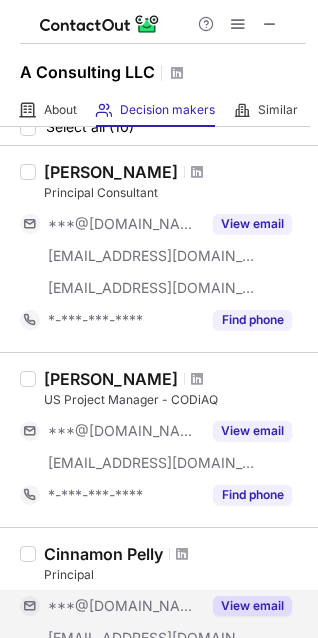 scroll, scrollTop: 46, scrollLeft: 0, axis: vertical 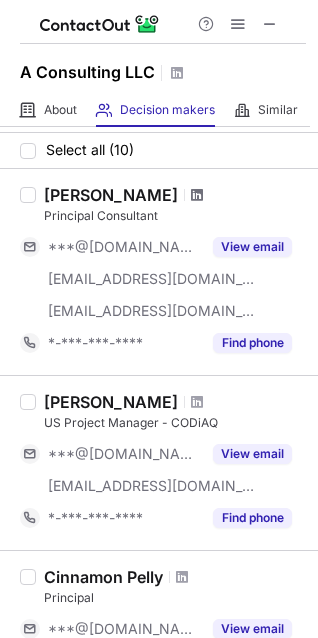 click at bounding box center (197, 195) 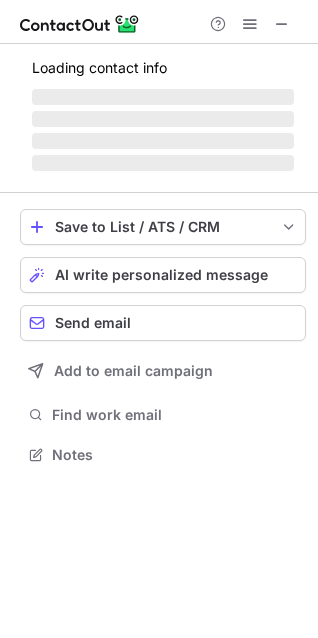 scroll, scrollTop: 10, scrollLeft: 10, axis: both 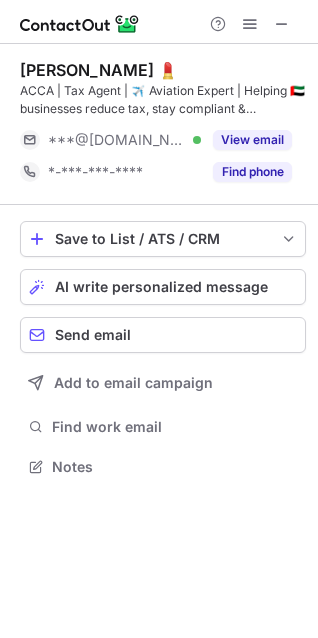 click on "Oxana Josan 💄" at bounding box center (99, 70) 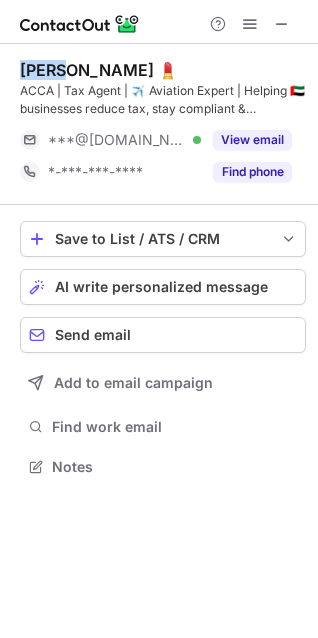 click on "Oxana Josan 💄" at bounding box center [99, 70] 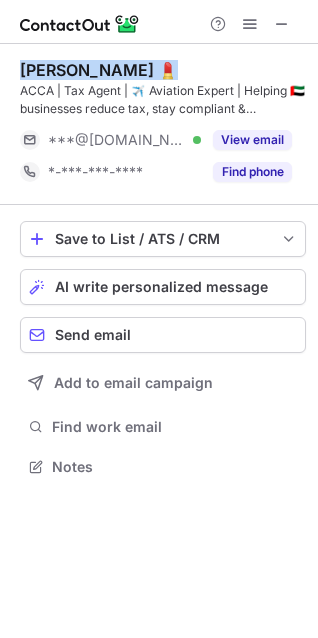 click on "Oxana Josan 💄" at bounding box center (99, 70) 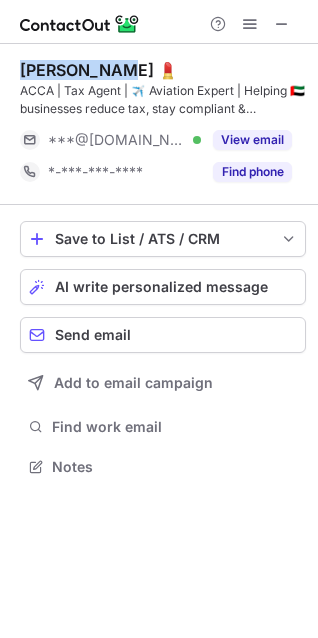 drag, startPoint x: 121, startPoint y: 71, endPoint x: 21, endPoint y: 72, distance: 100.005 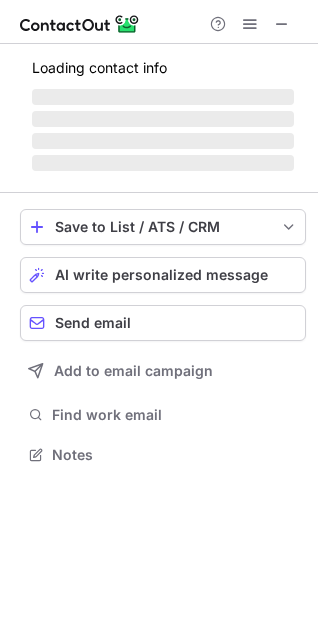 scroll, scrollTop: 441, scrollLeft: 318, axis: both 